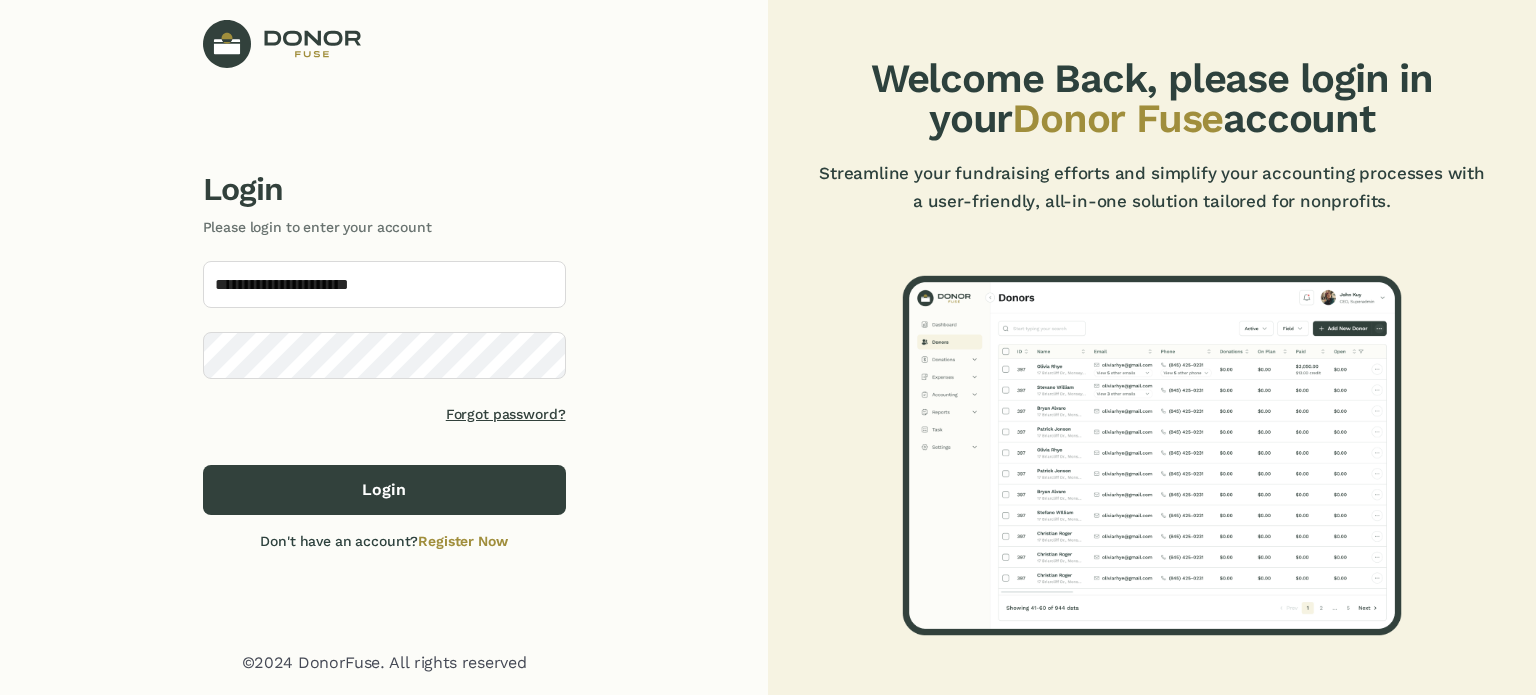 scroll, scrollTop: 0, scrollLeft: 0, axis: both 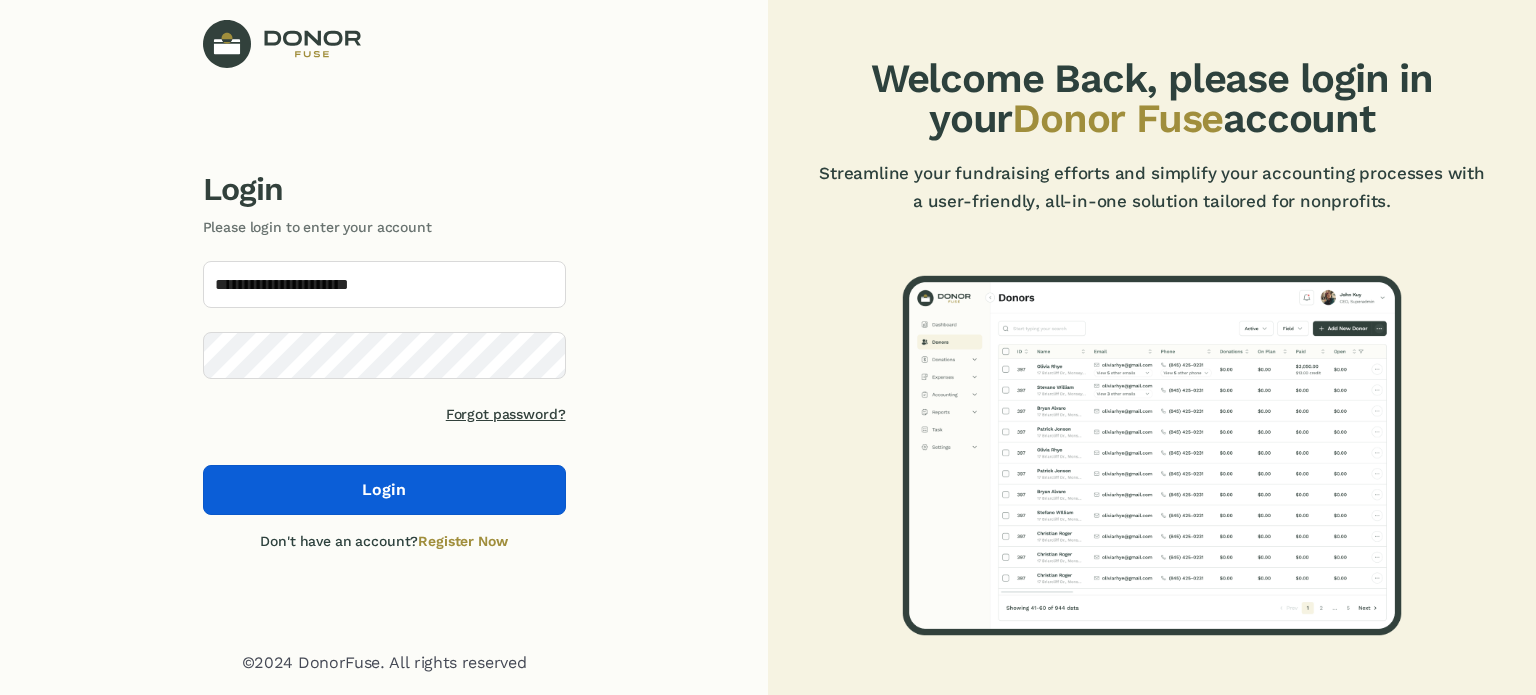 click on "Login" at bounding box center [384, 490] 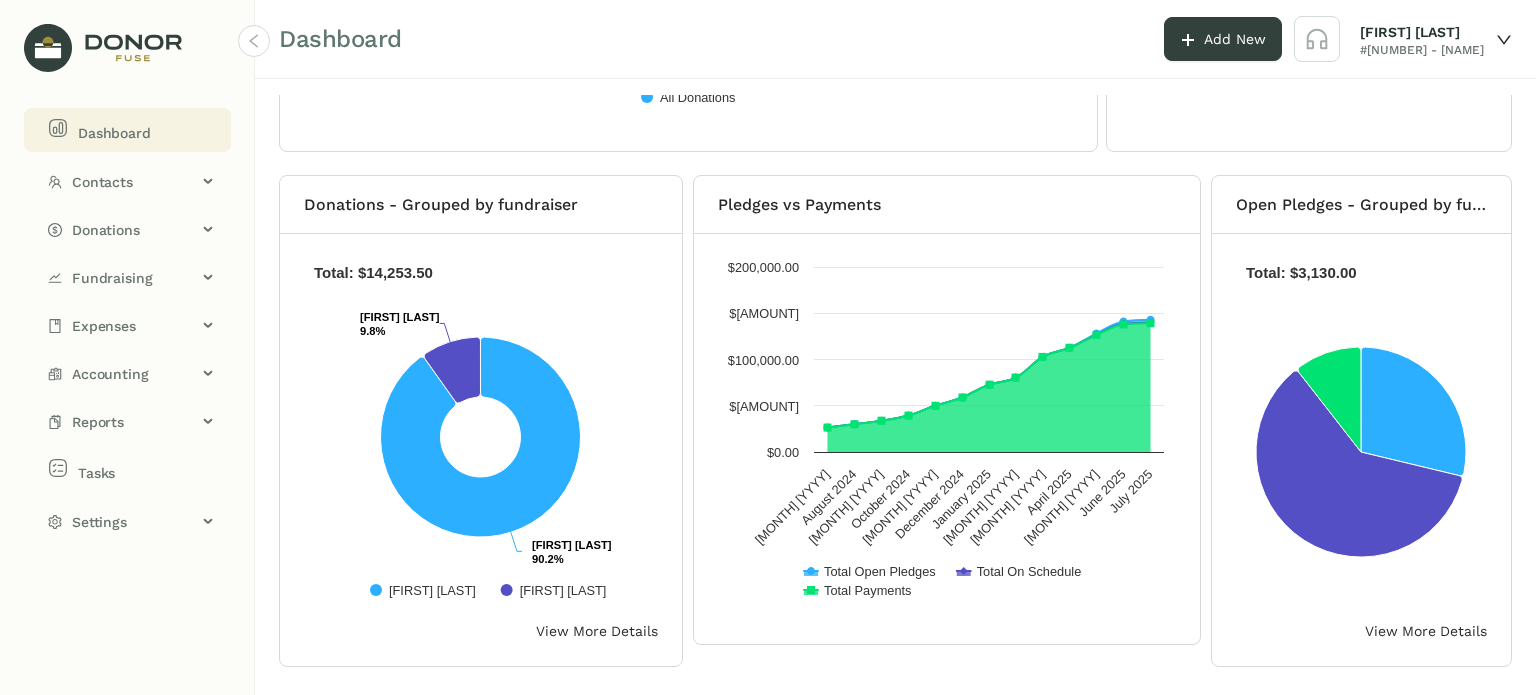 scroll, scrollTop: 0, scrollLeft: 0, axis: both 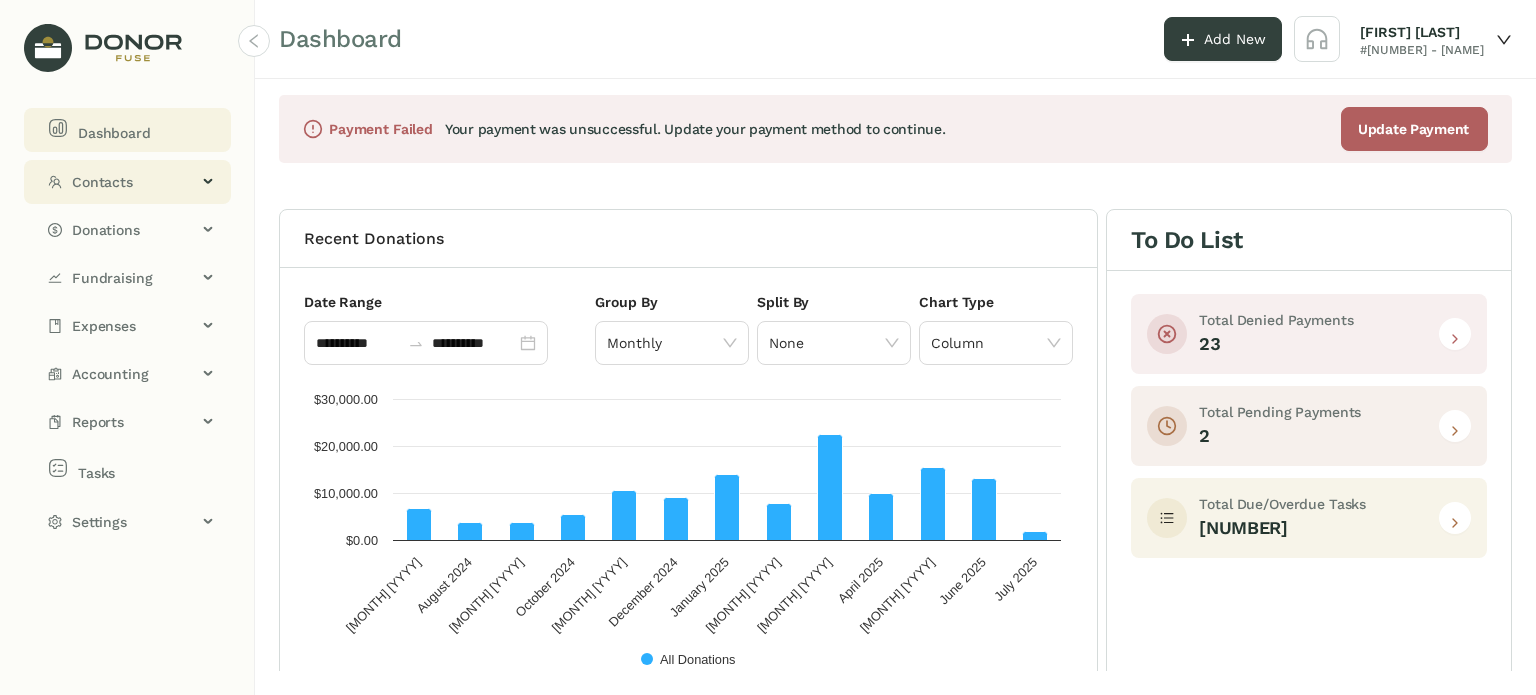click on "Contacts" at bounding box center [134, 182] 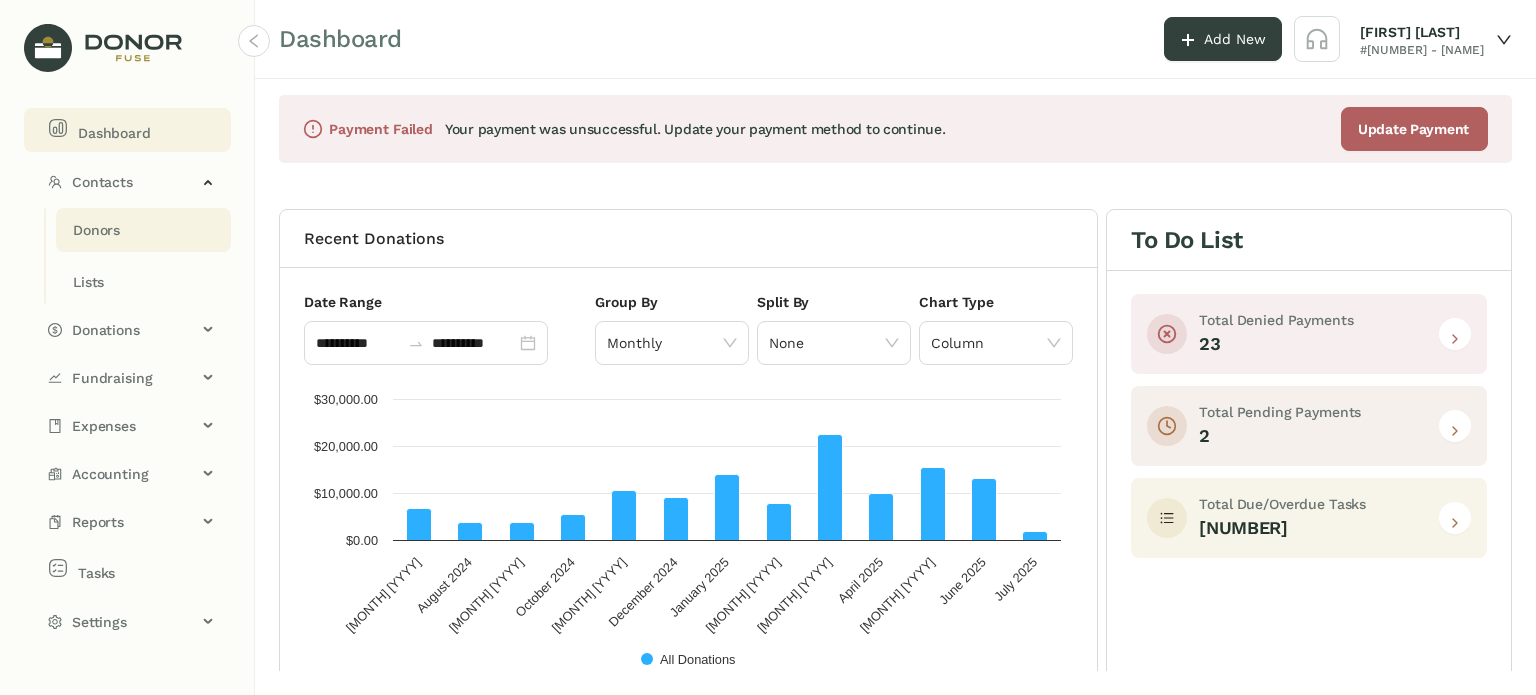 click on "Donors" at bounding box center [96, 230] 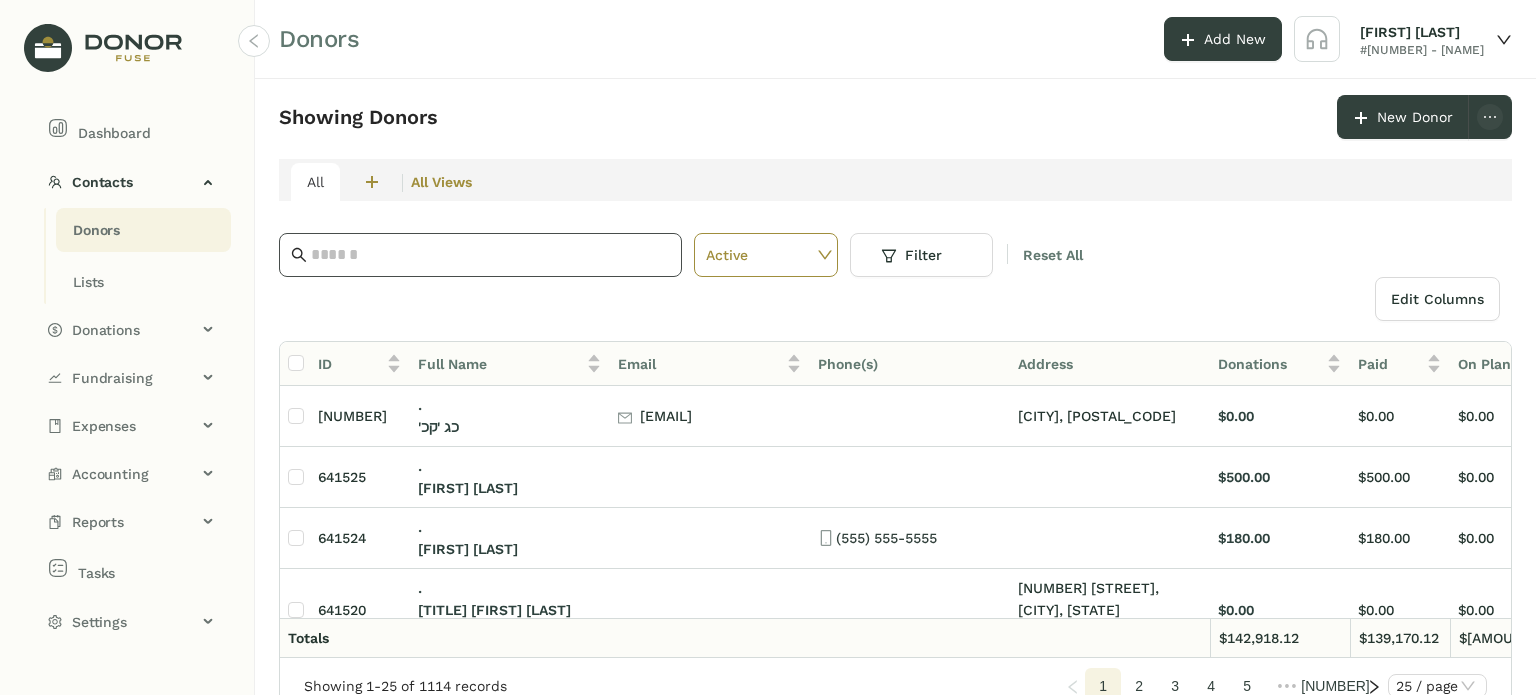 click at bounding box center (490, 255) 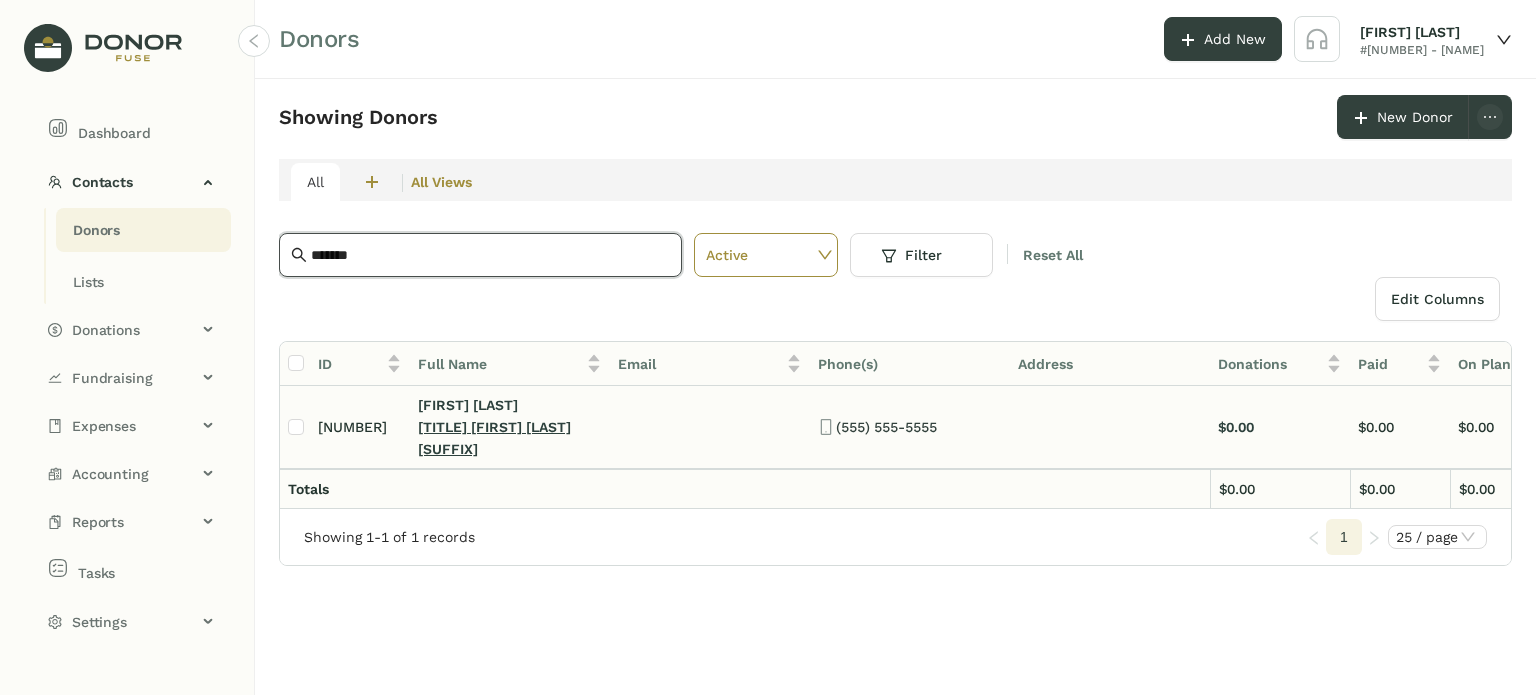 type on "*******" 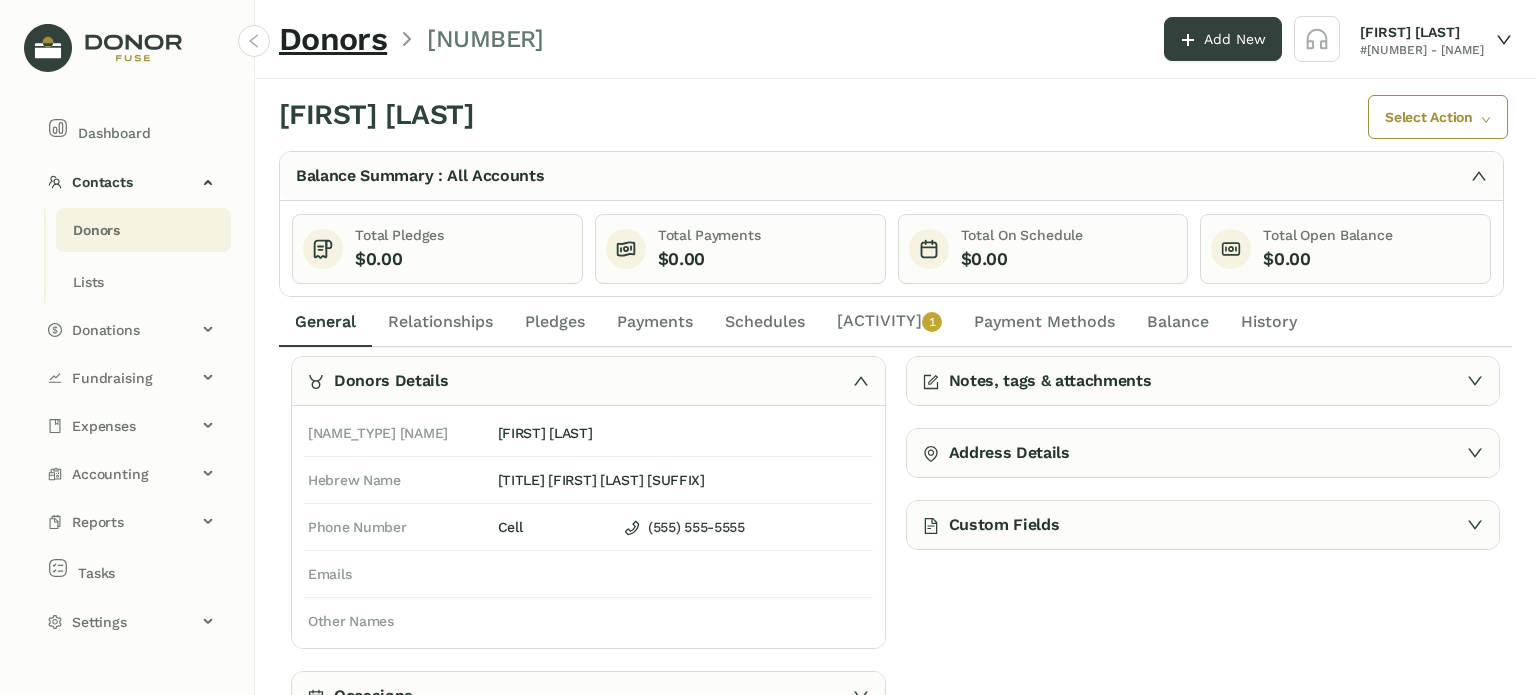 scroll, scrollTop: 0, scrollLeft: 0, axis: both 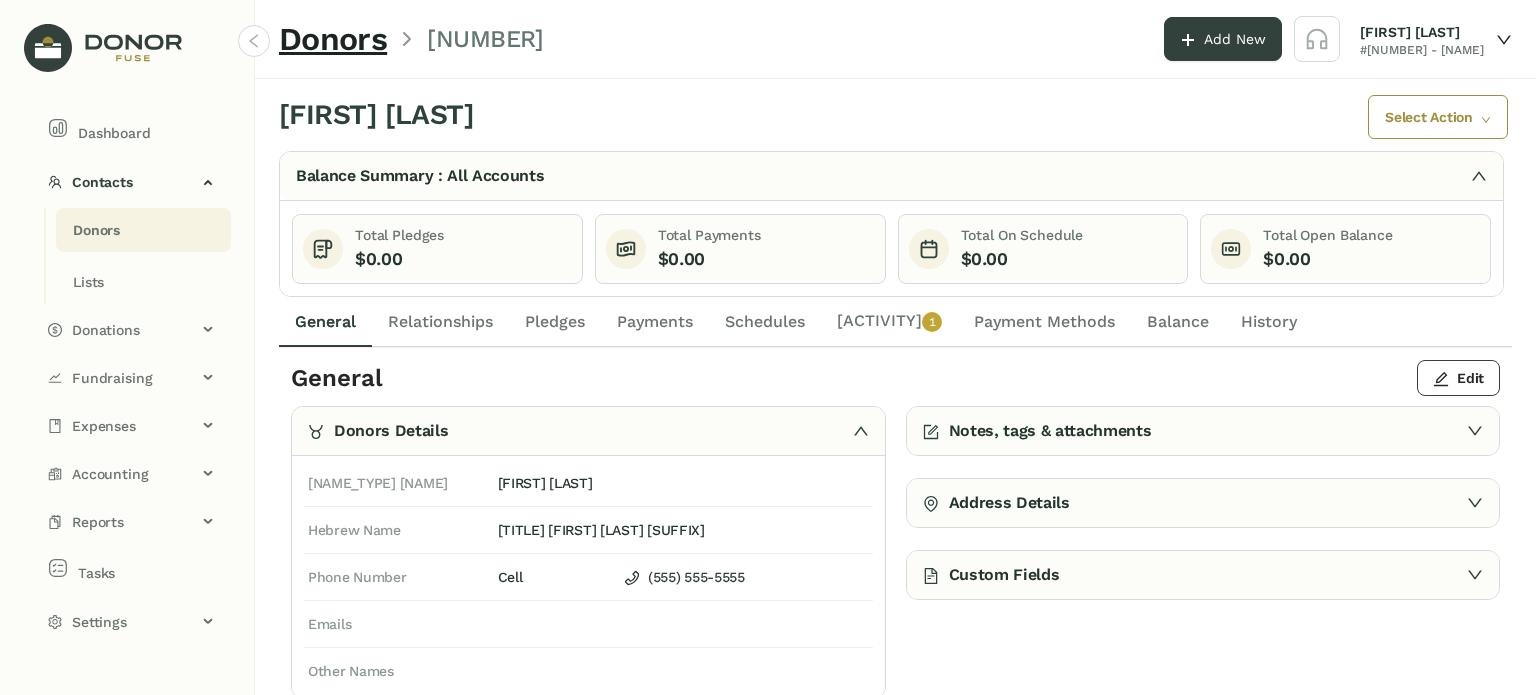 click on "Activity   0   1   2   3   4   5   6   7   8   9" at bounding box center (889, 322) 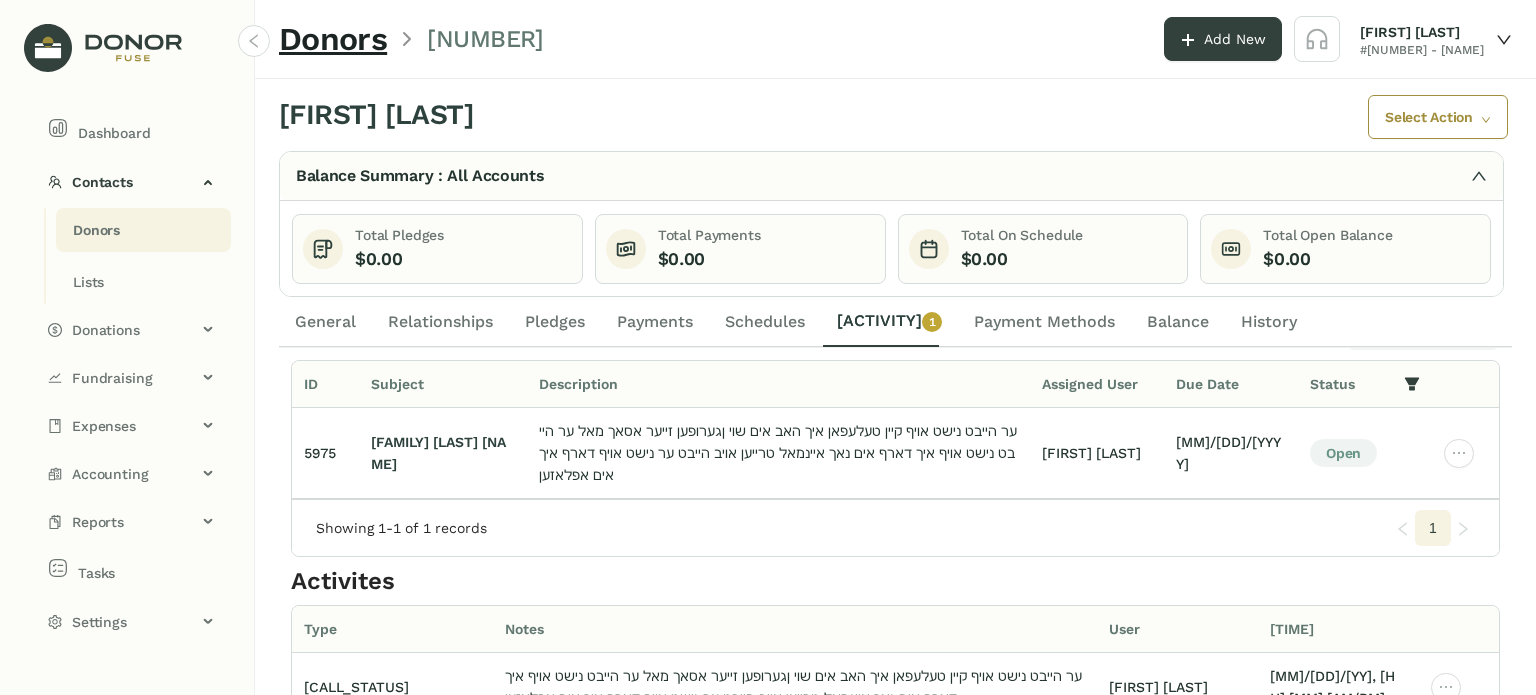 scroll, scrollTop: 0, scrollLeft: 0, axis: both 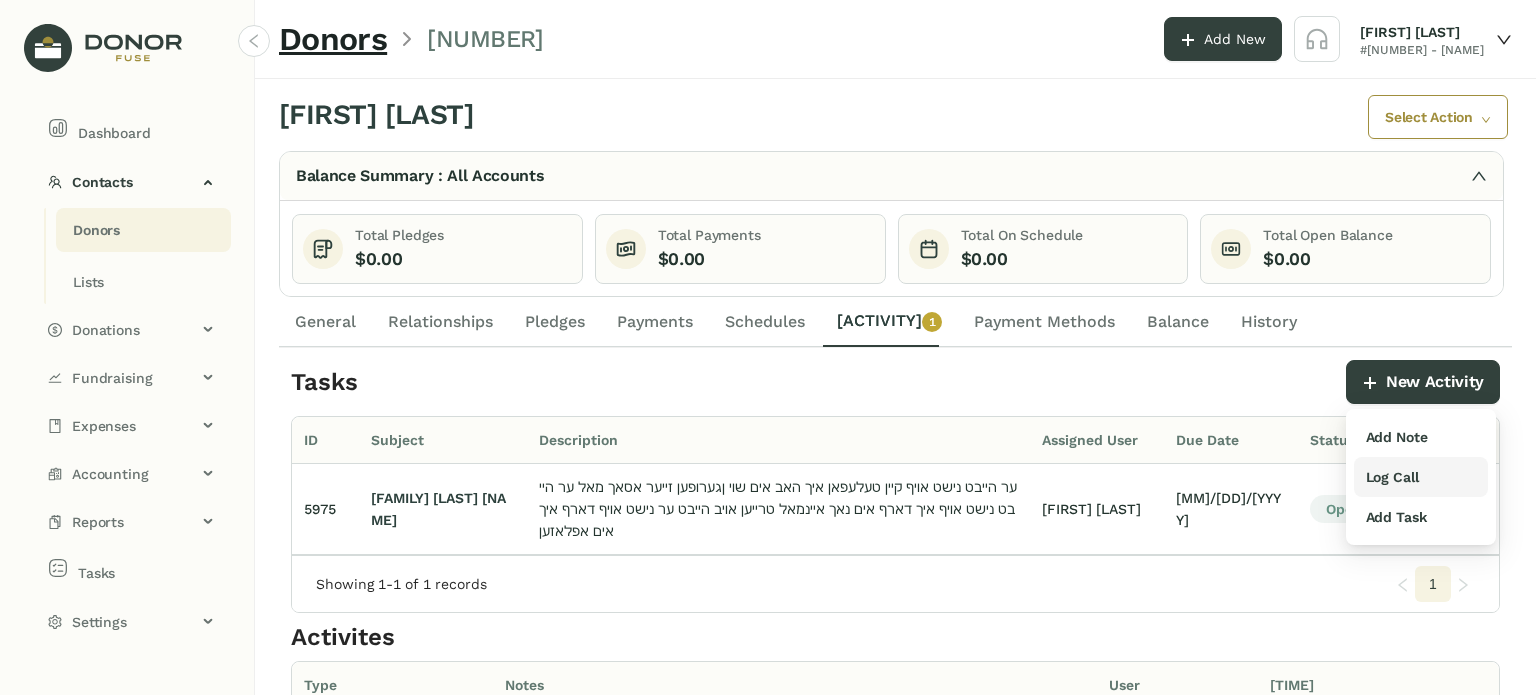 click on "Log Call" at bounding box center [1397, 437] 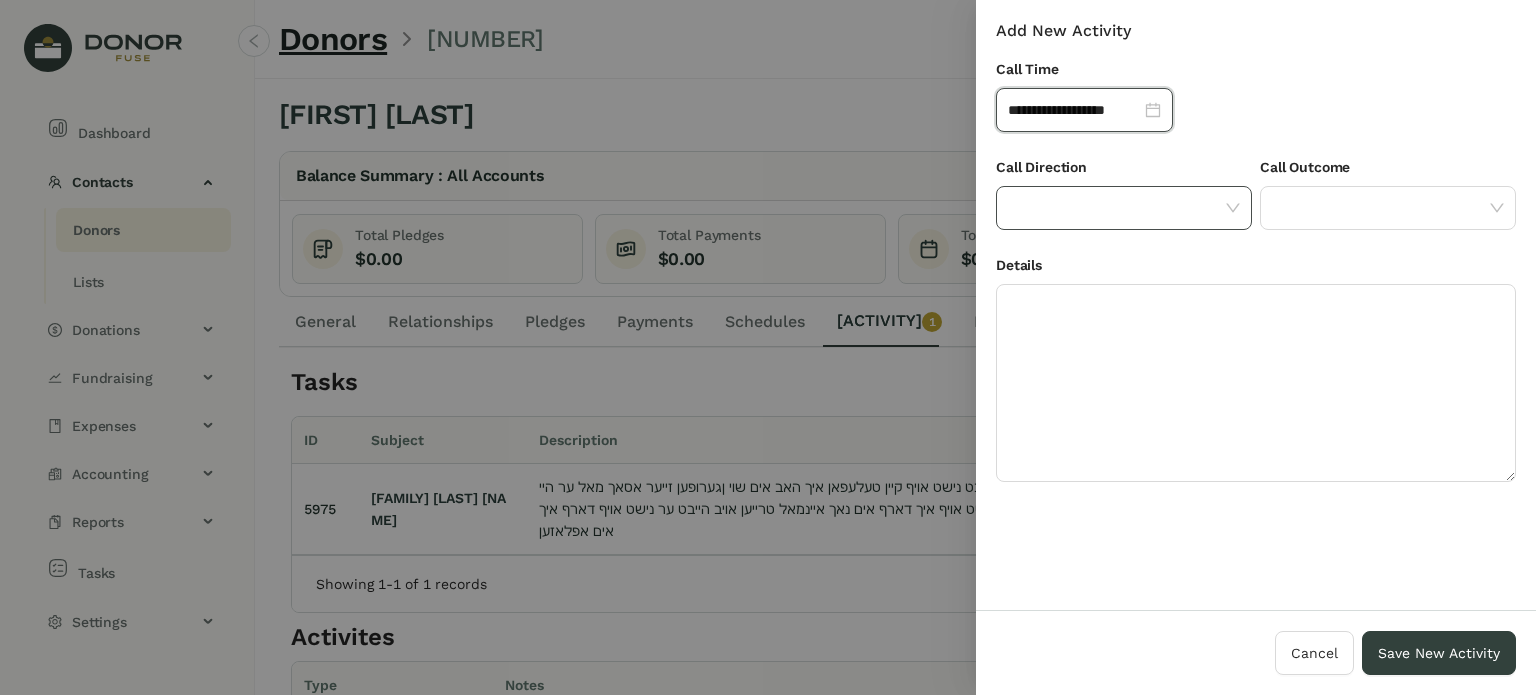 drag, startPoint x: 1132, startPoint y: 211, endPoint x: 1132, endPoint y: 222, distance: 11 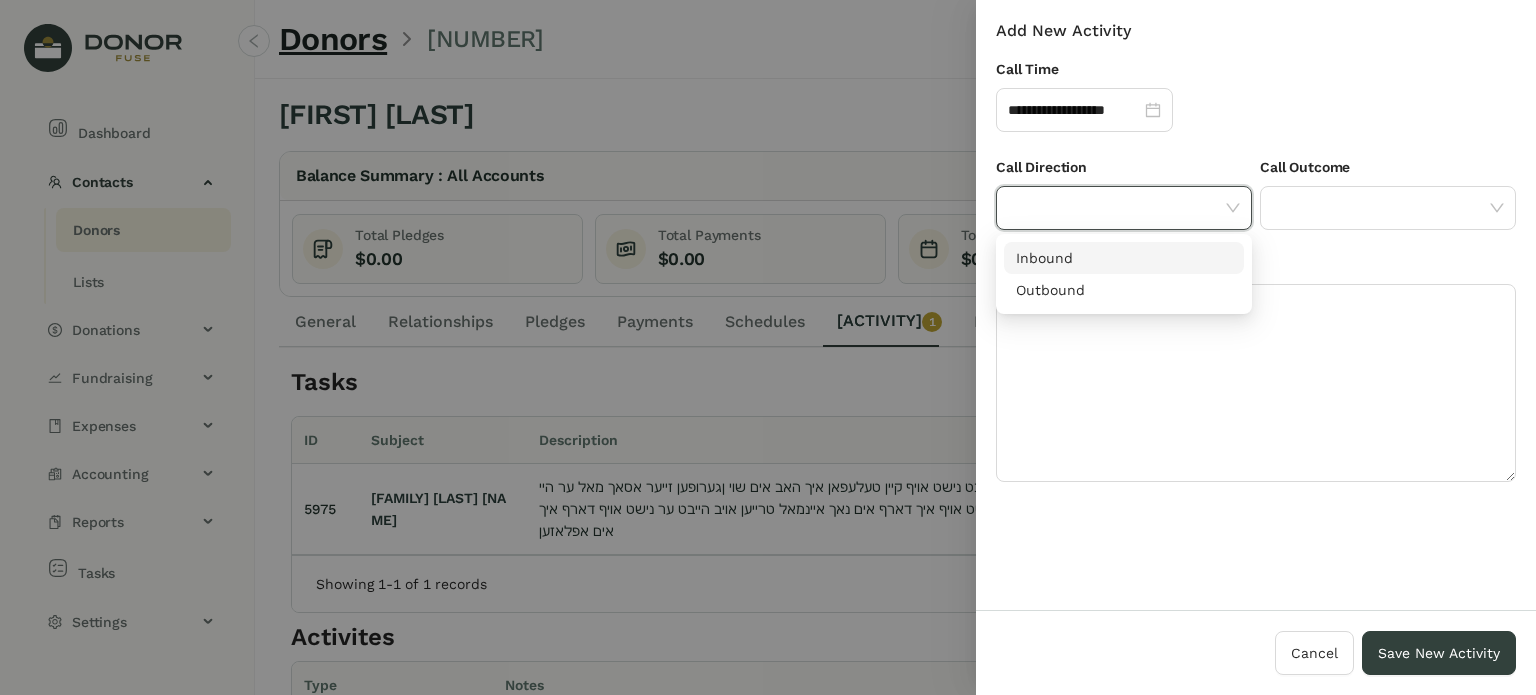 click on "Inbound" at bounding box center (1124, 258) 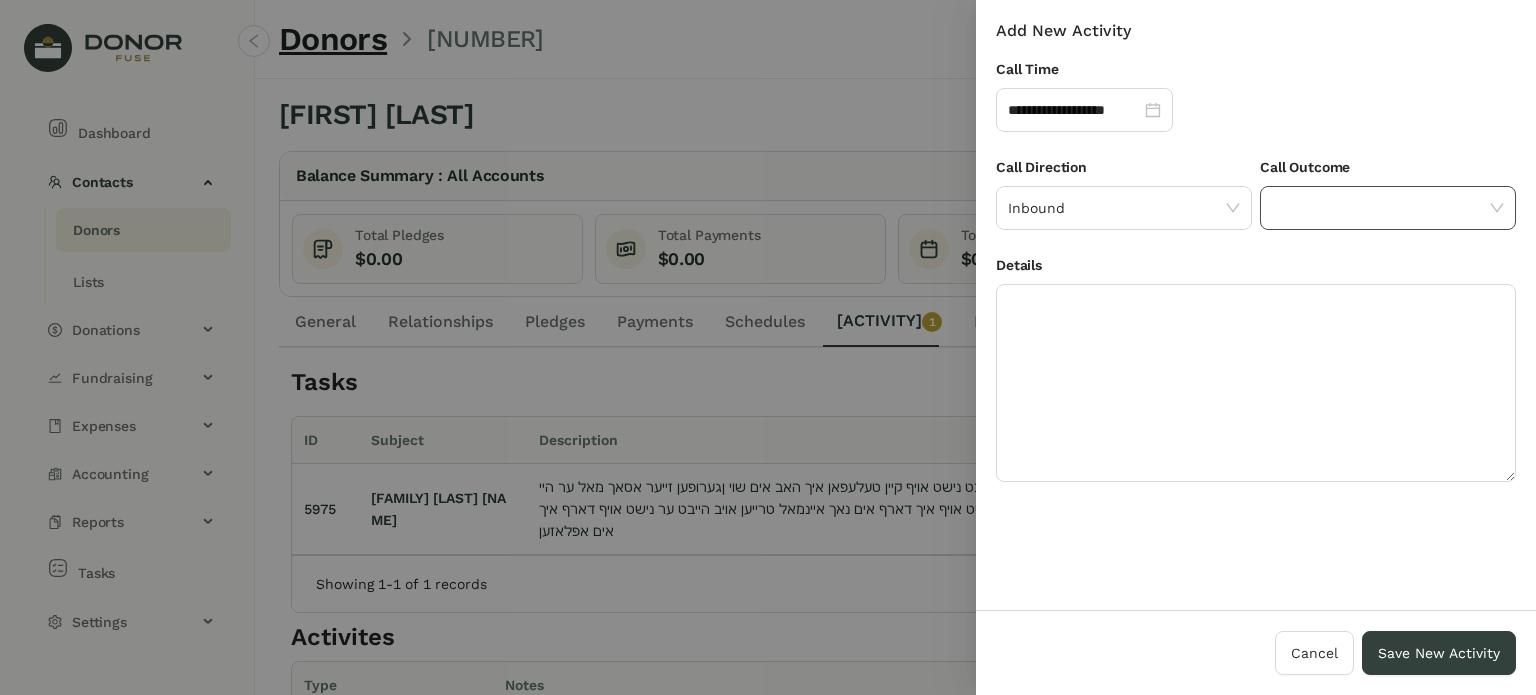 click at bounding box center (1381, 208) 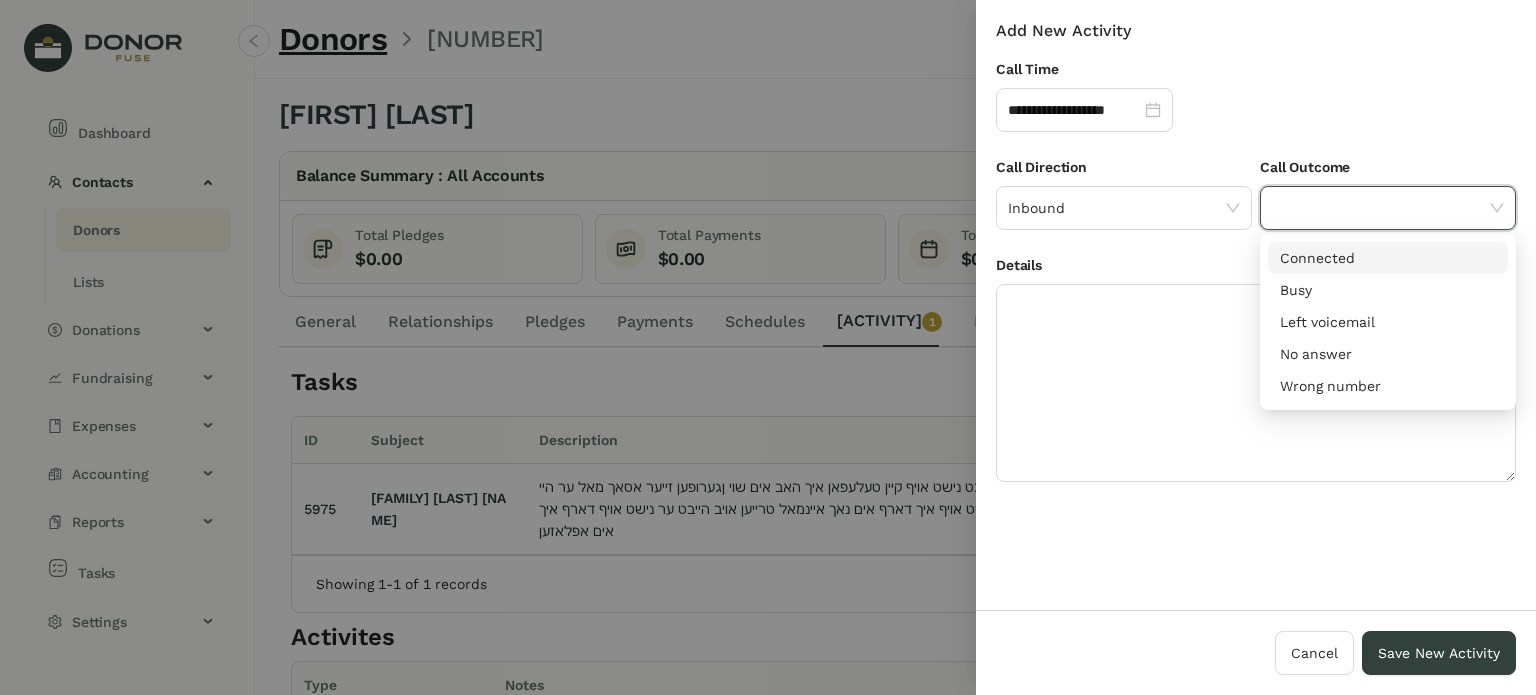 click on "Connected" at bounding box center (1388, 258) 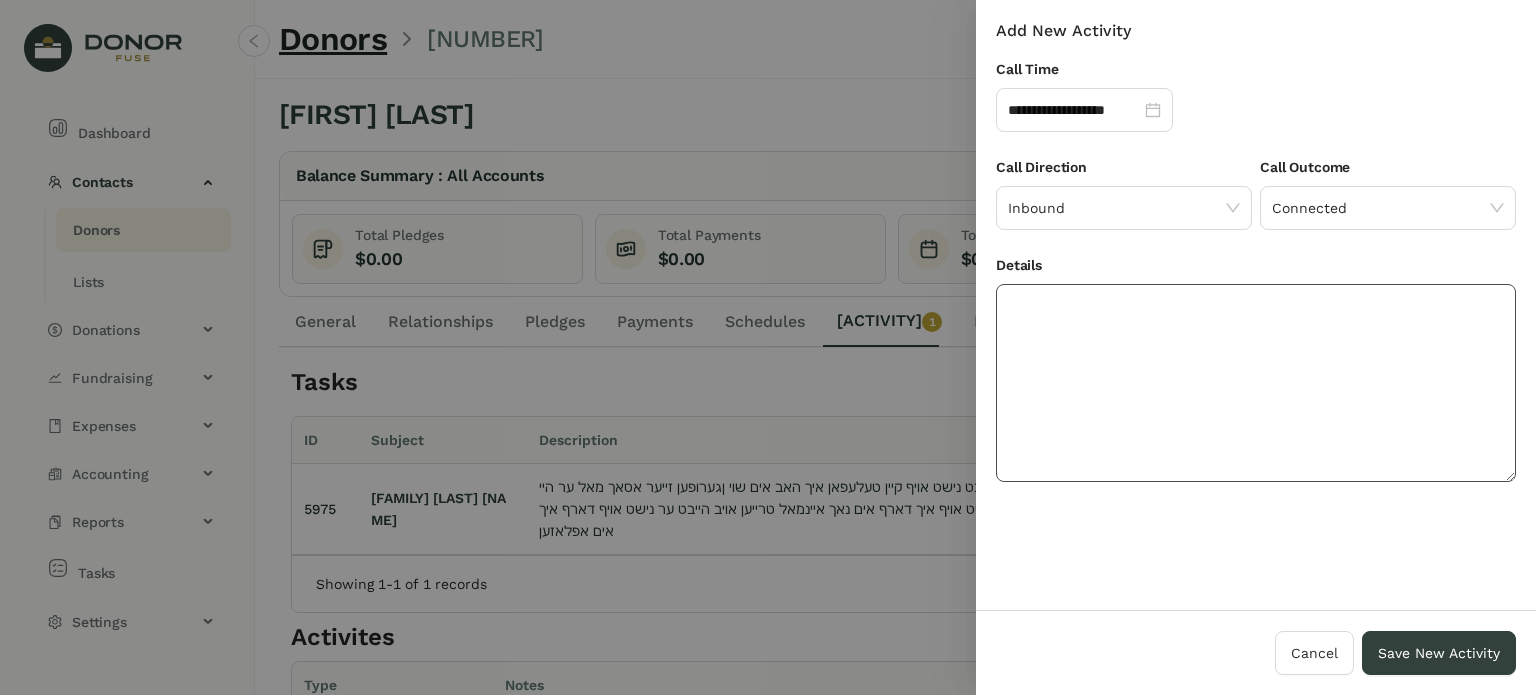 click at bounding box center [1256, 383] 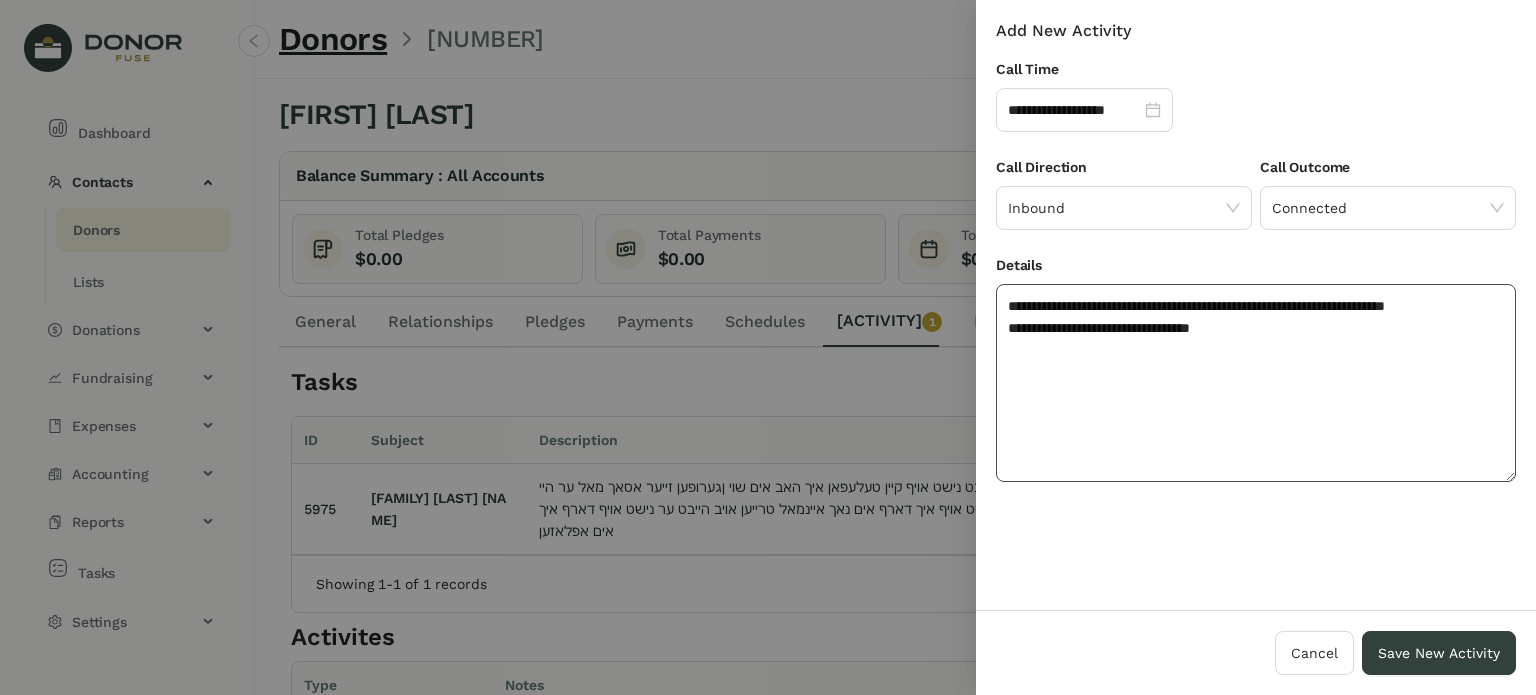 click on "**********" at bounding box center [1256, 383] 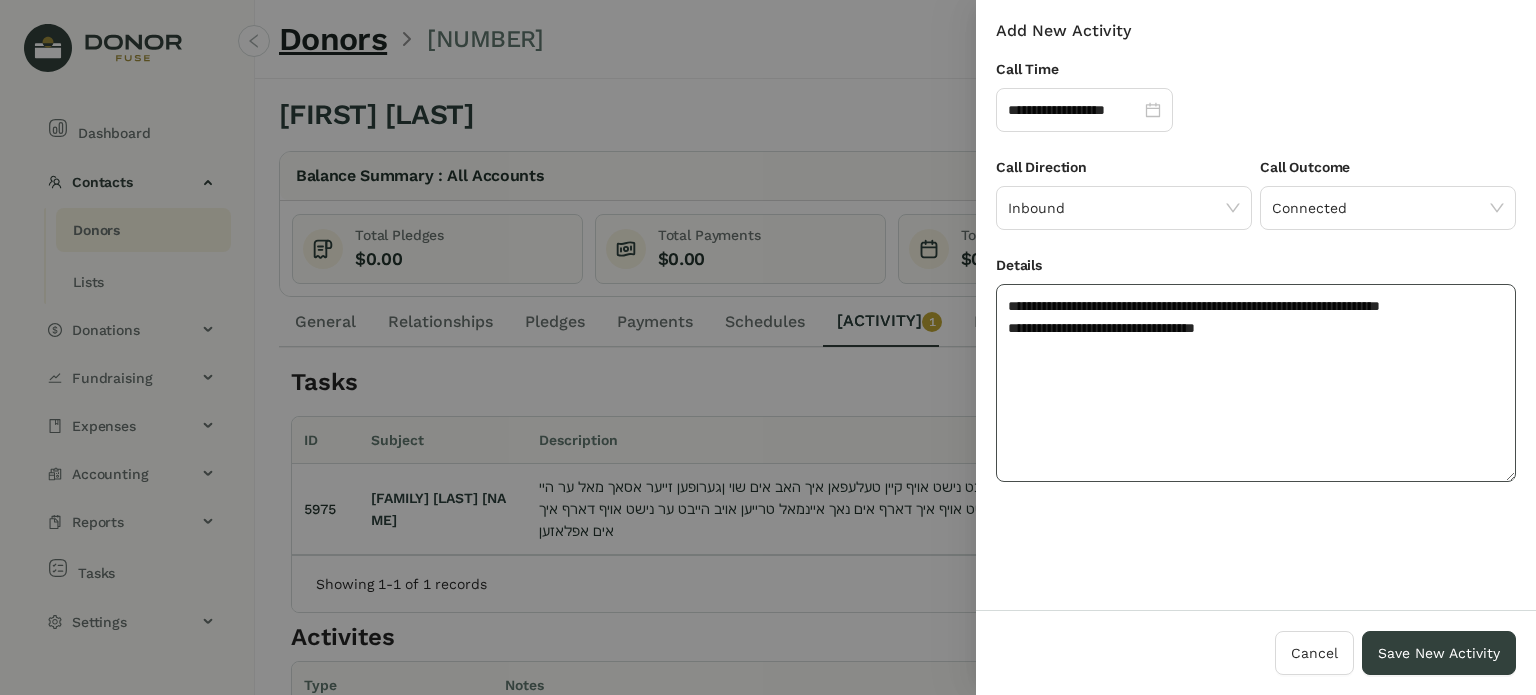 click on "**********" at bounding box center [1256, 383] 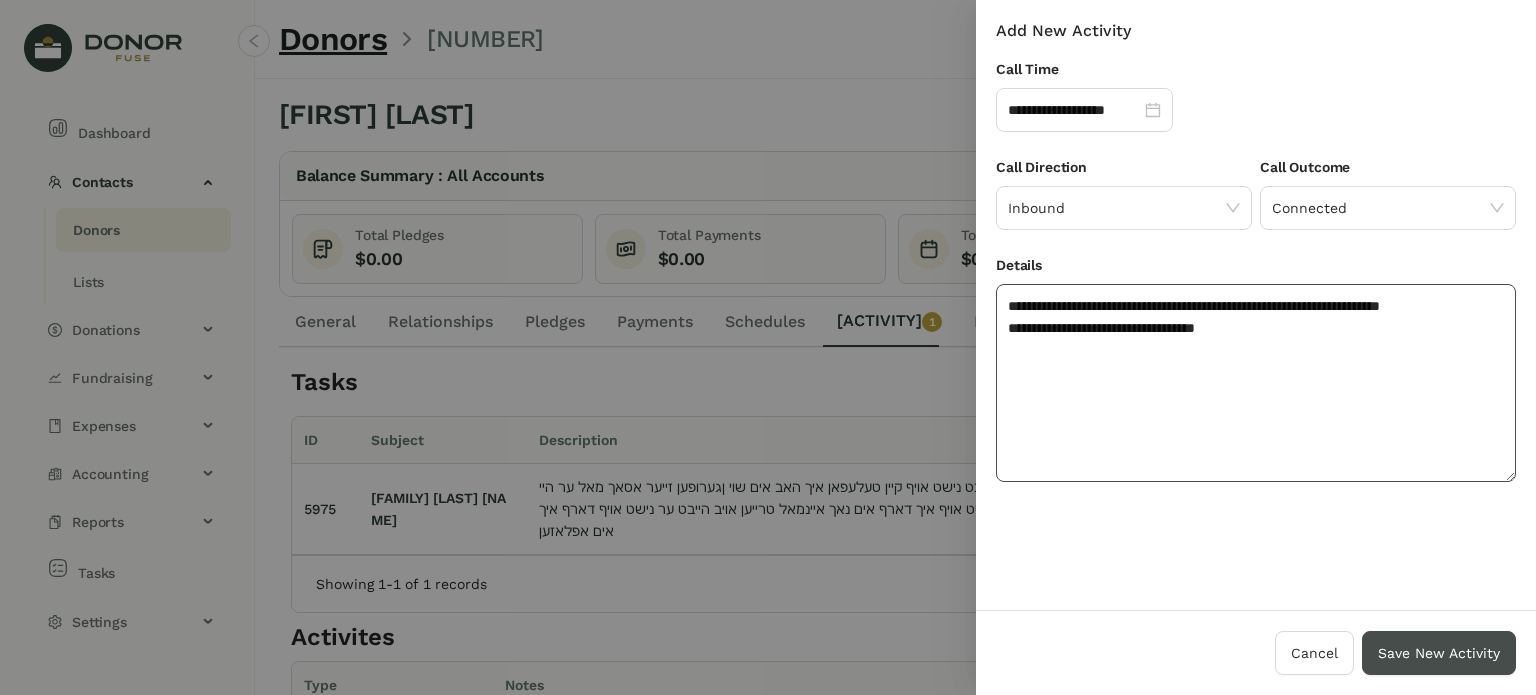 type on "**********" 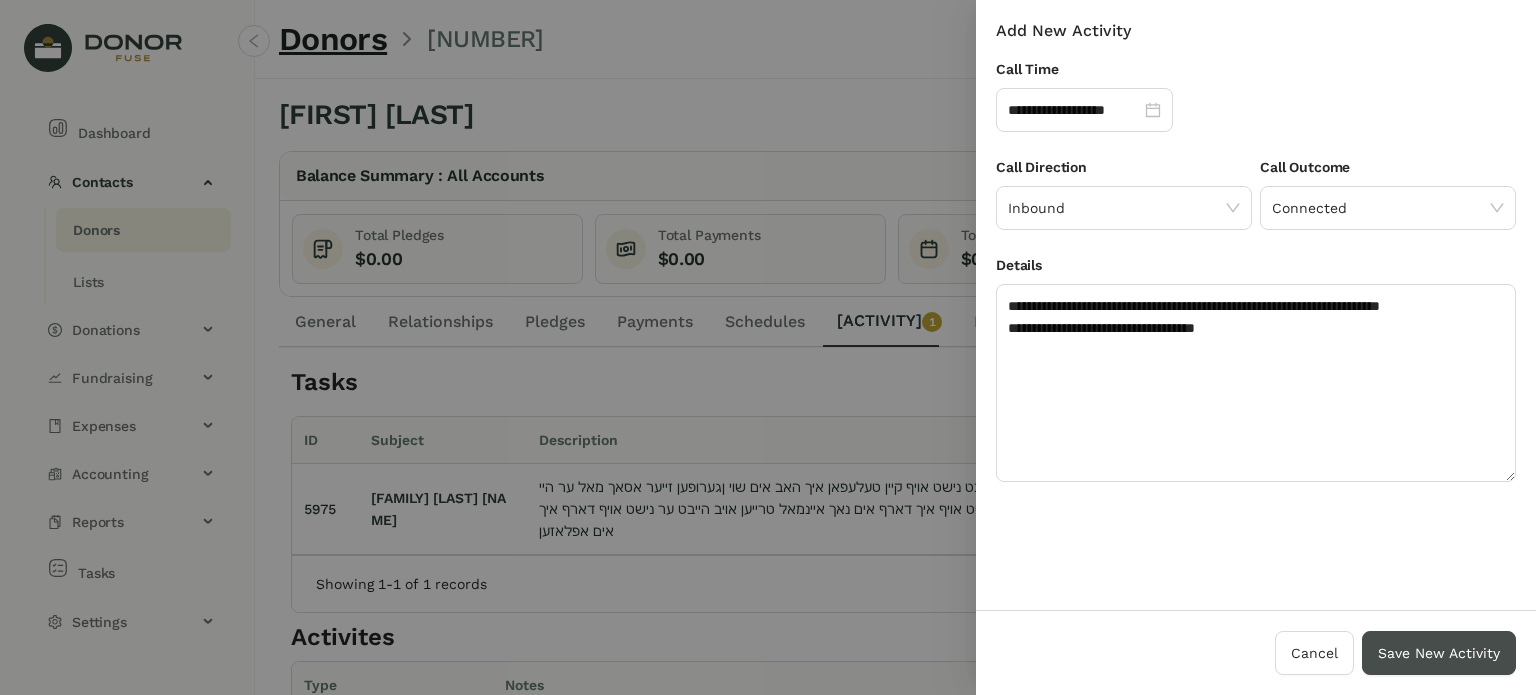 click on "Save New Activity" at bounding box center (1439, 653) 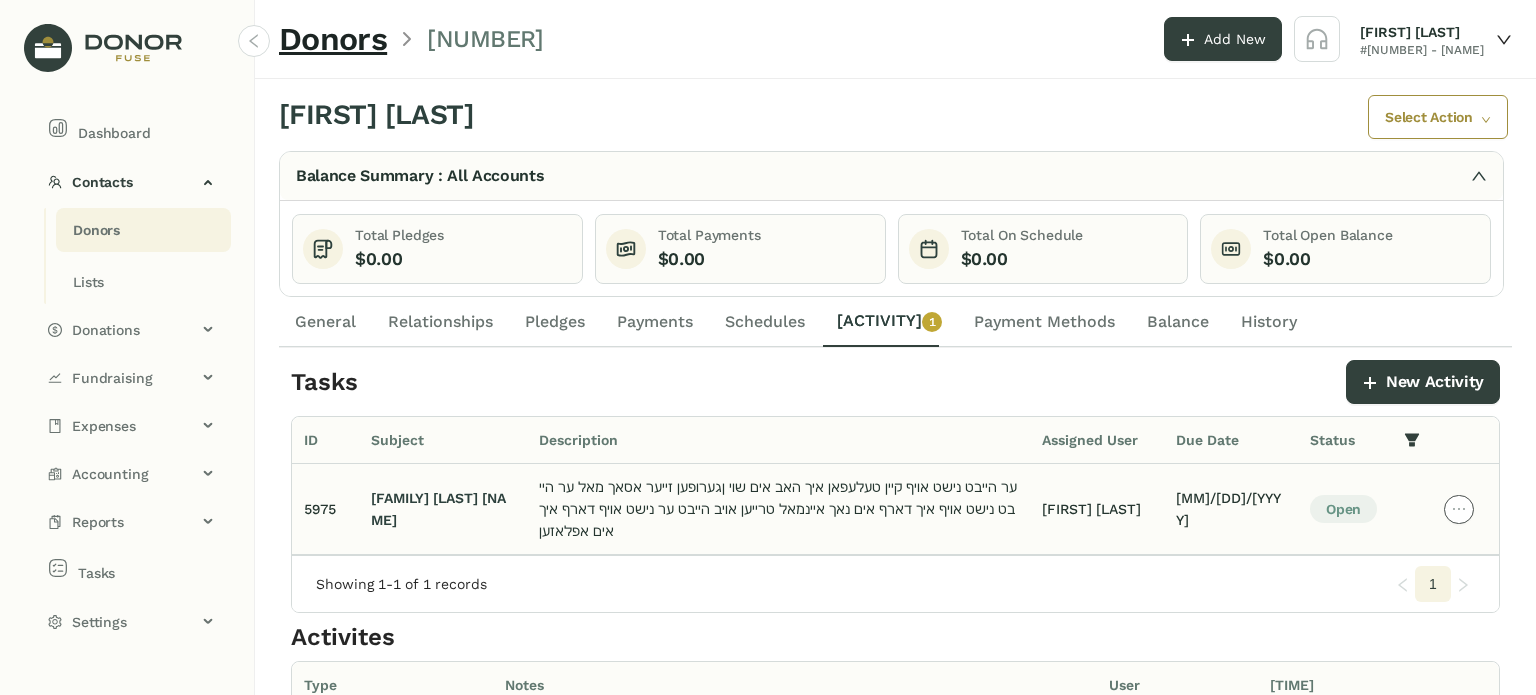 click at bounding box center (1459, 509) 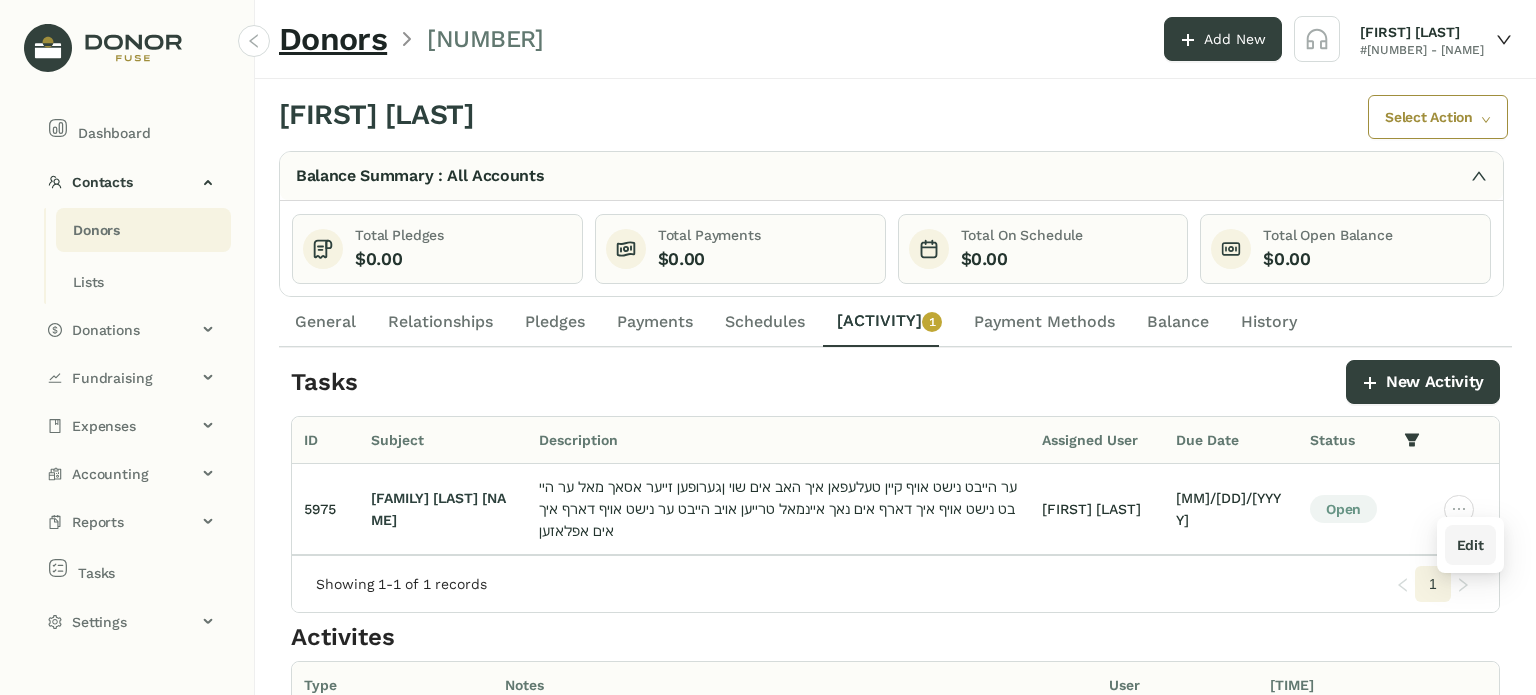 click on "Edit" at bounding box center [1470, 545] 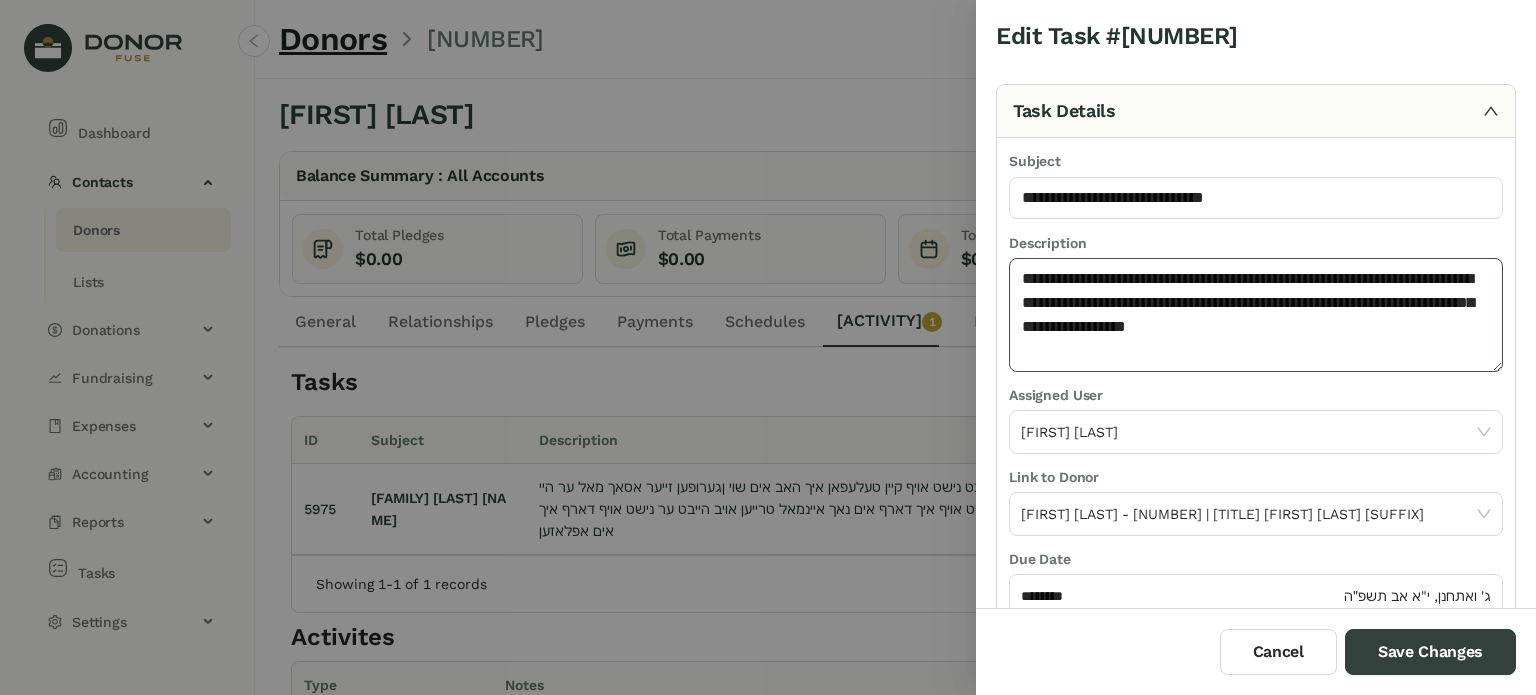 click on "**********" at bounding box center (1256, 315) 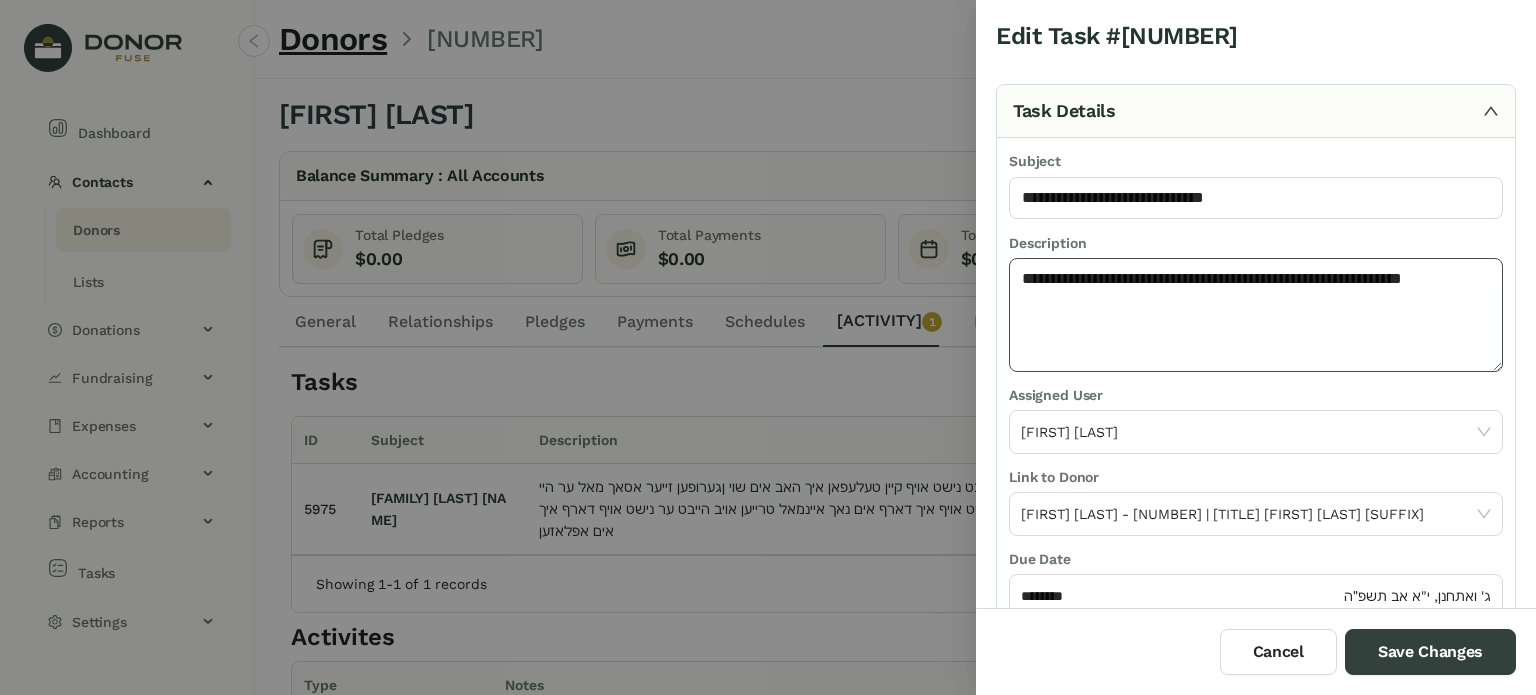 click on "**********" at bounding box center [1256, 315] 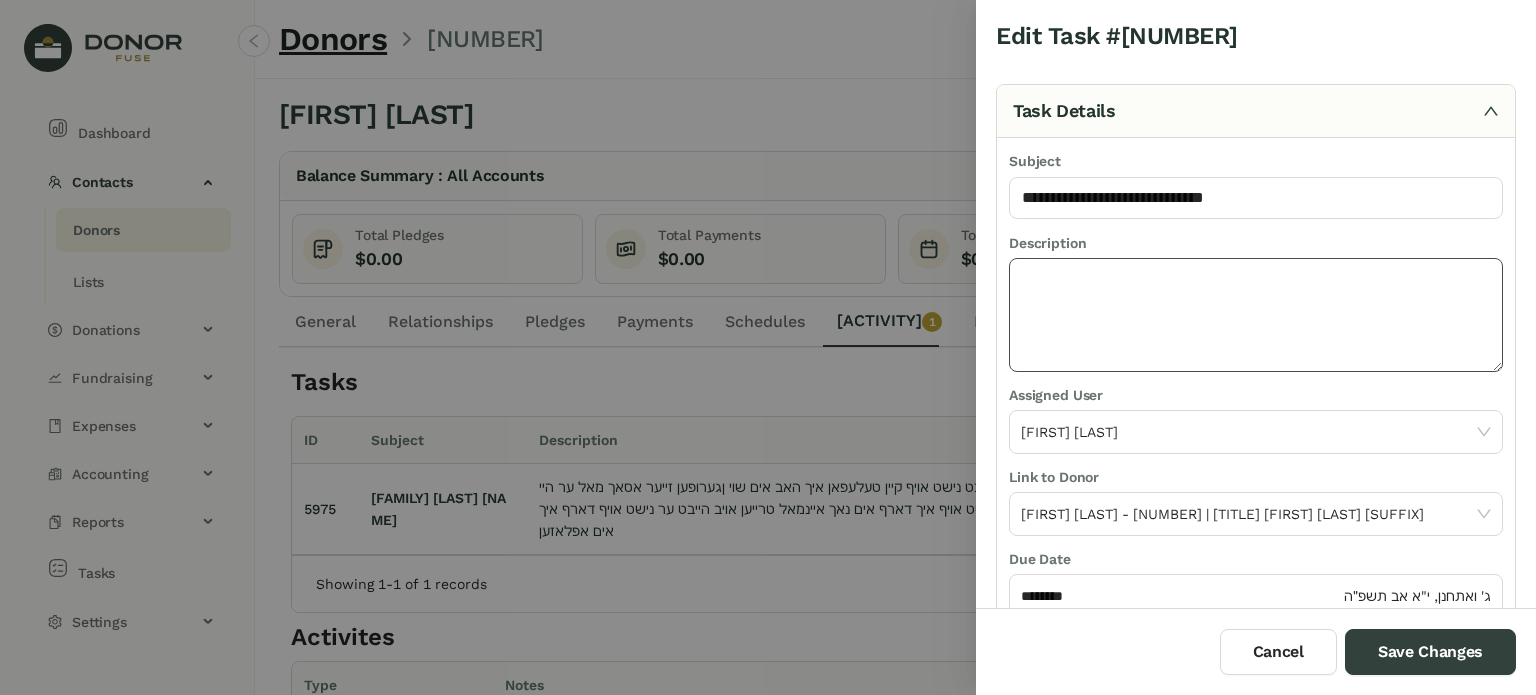 paste on "**********" 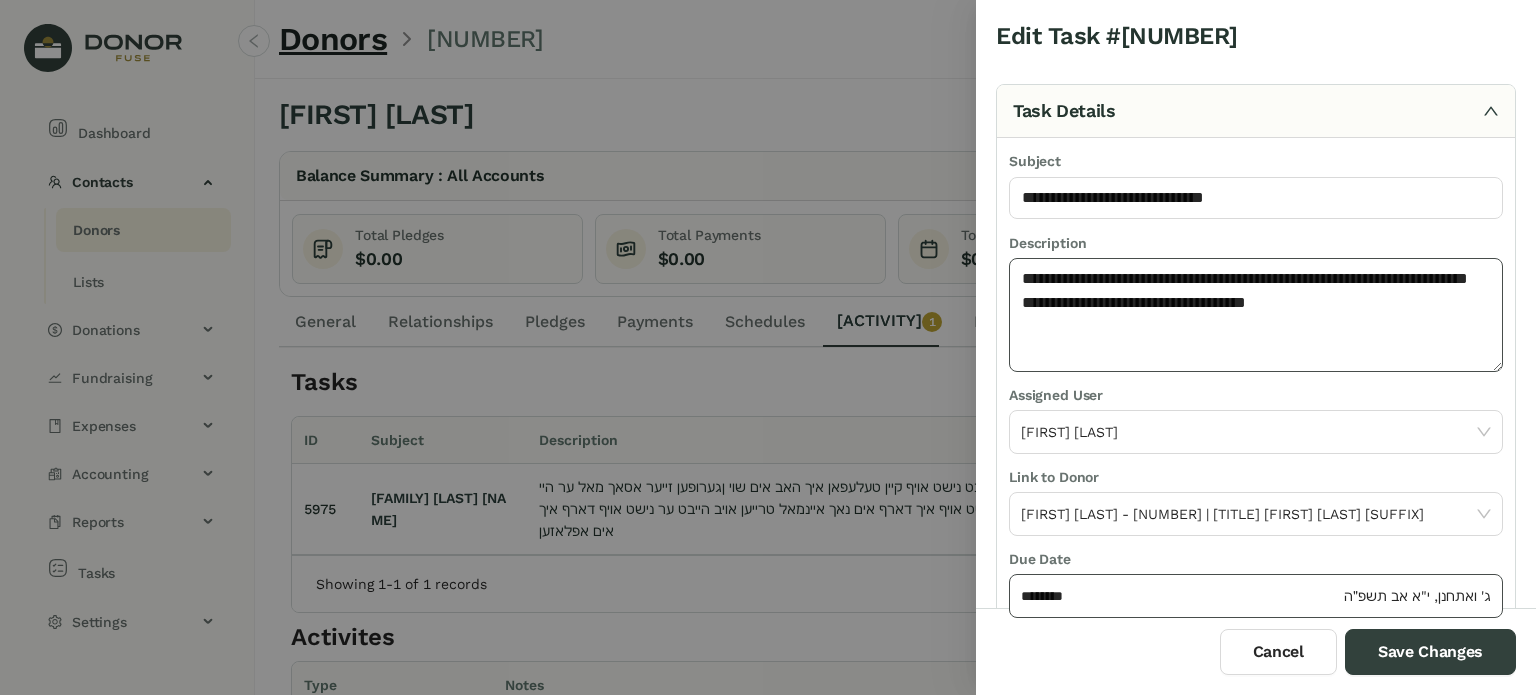 type on "**********" 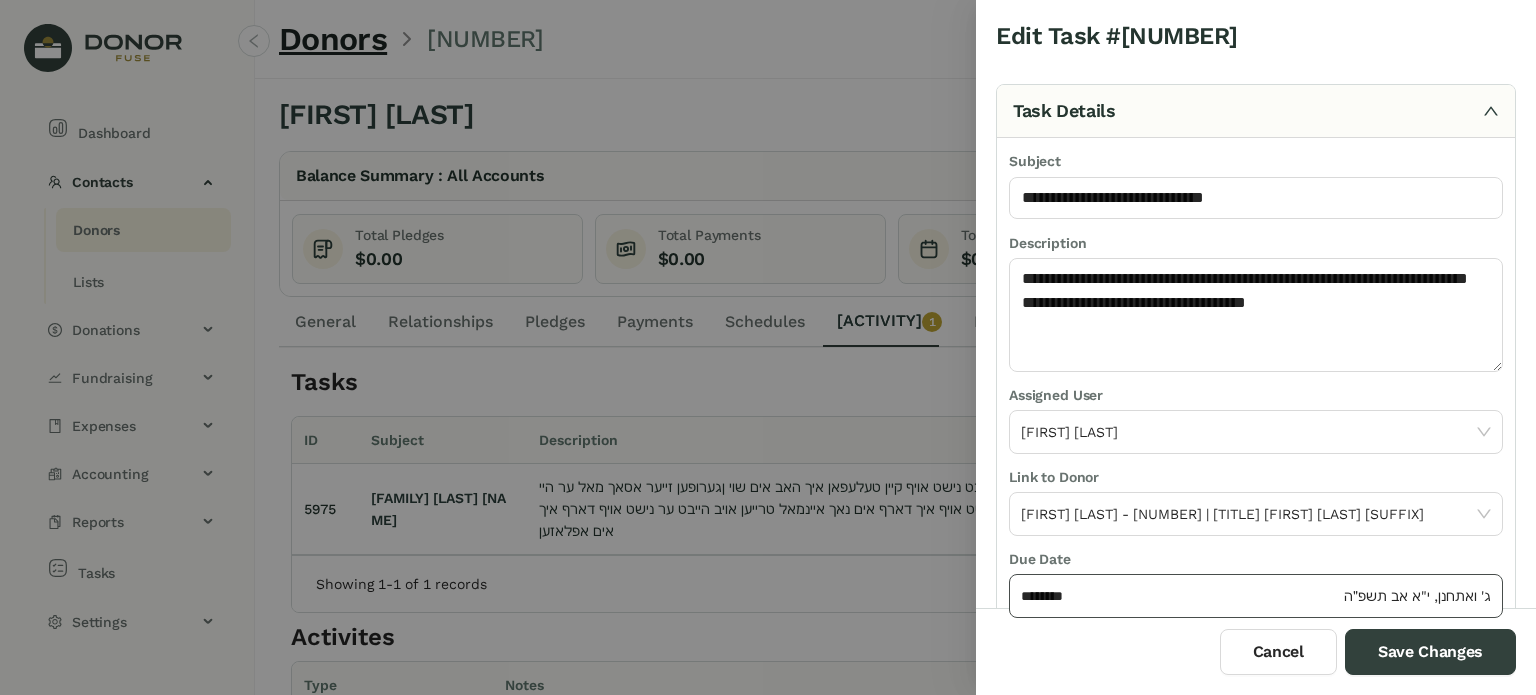 click on "********" at bounding box center (1180, 596) 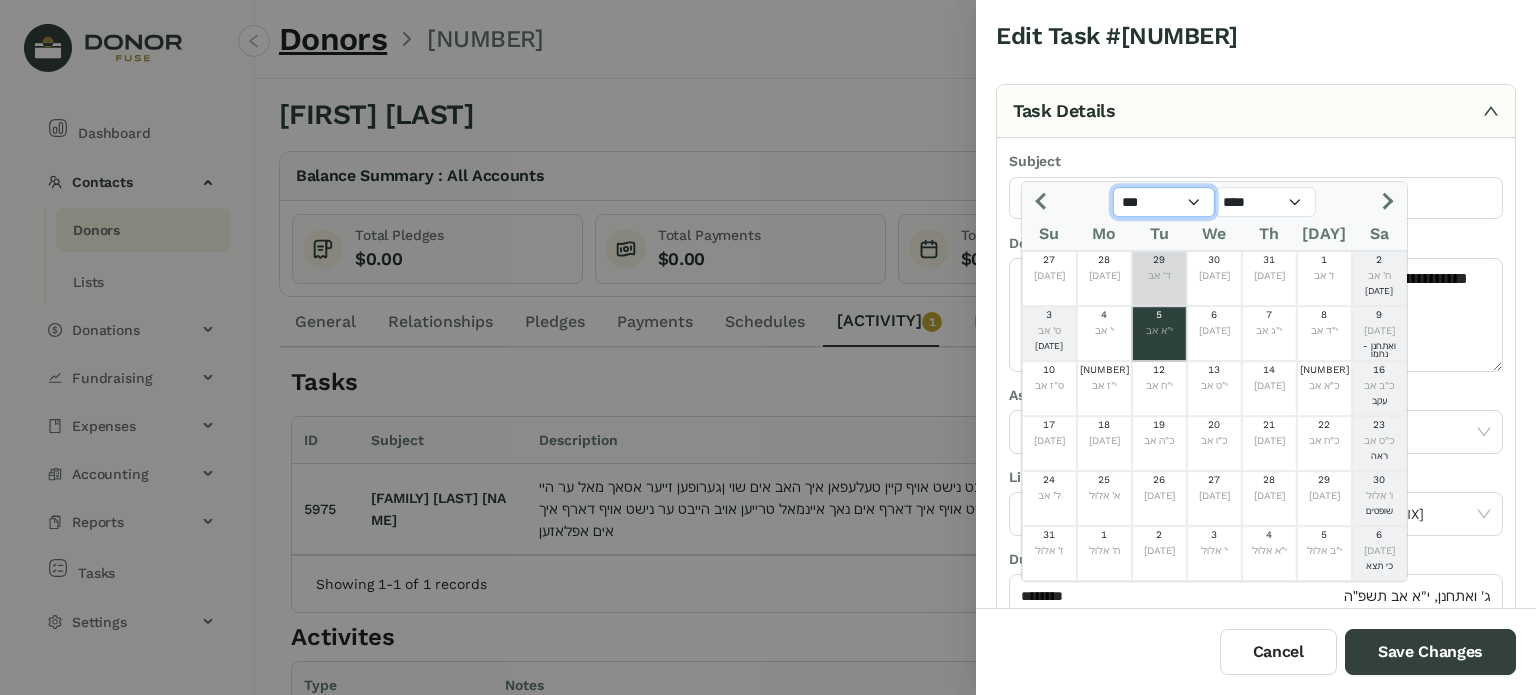 click on "**********" at bounding box center [1164, 202] 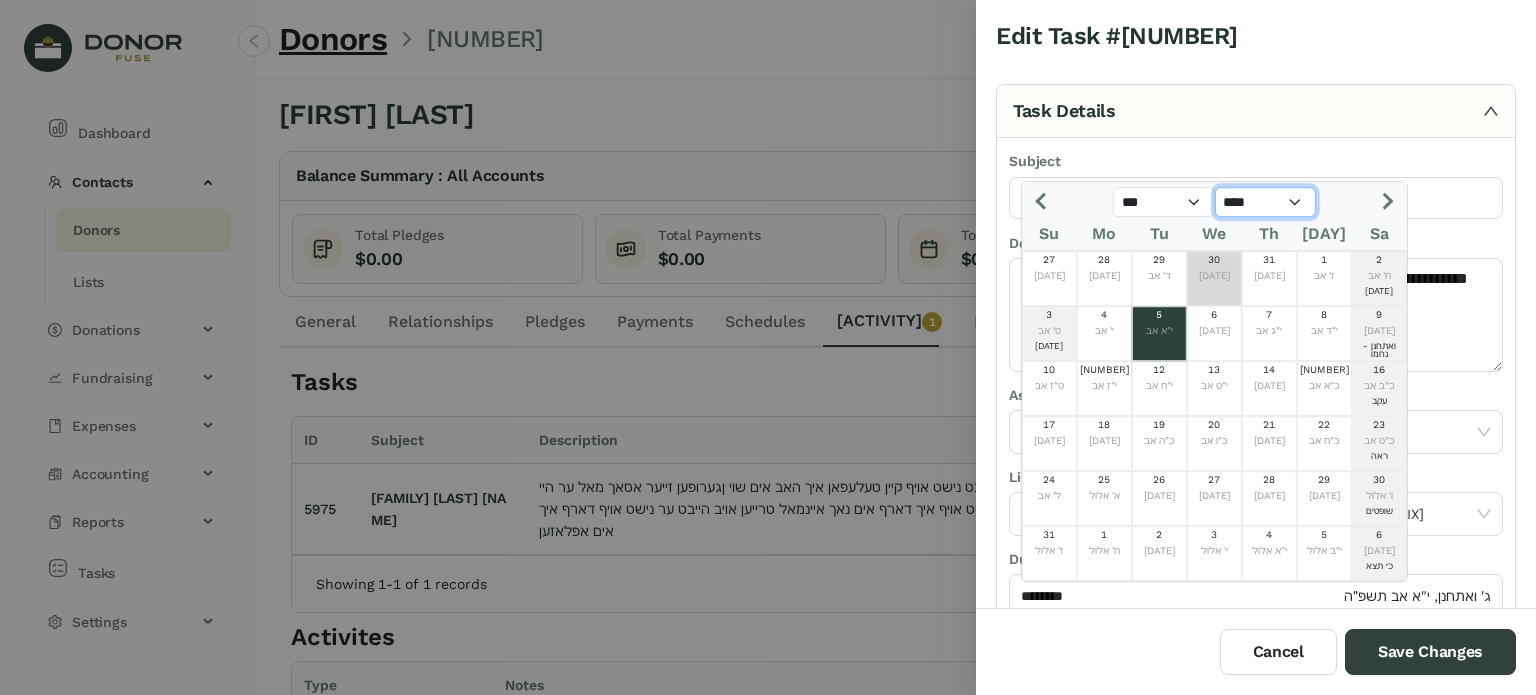 click on "**********" at bounding box center [1265, 202] 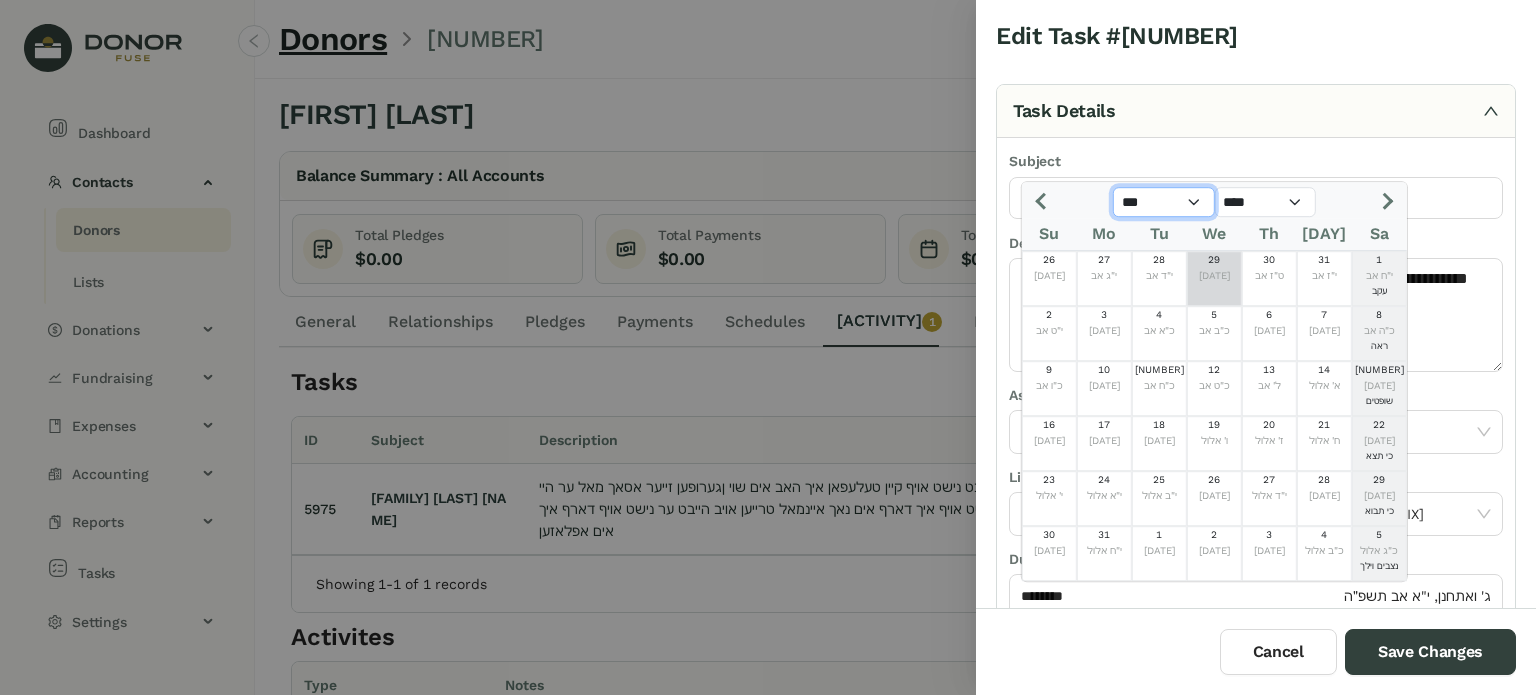 click on "**********" at bounding box center [1164, 202] 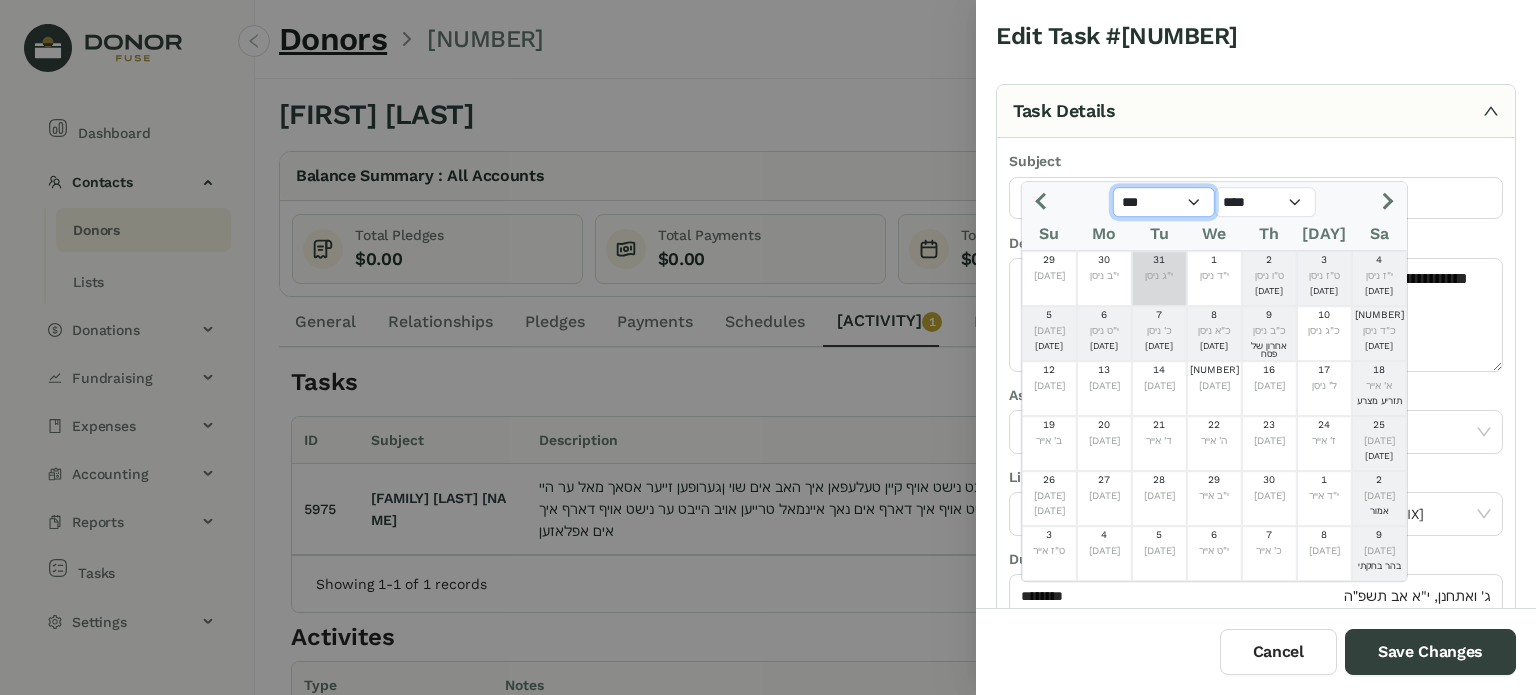 click on "**********" at bounding box center (1164, 202) 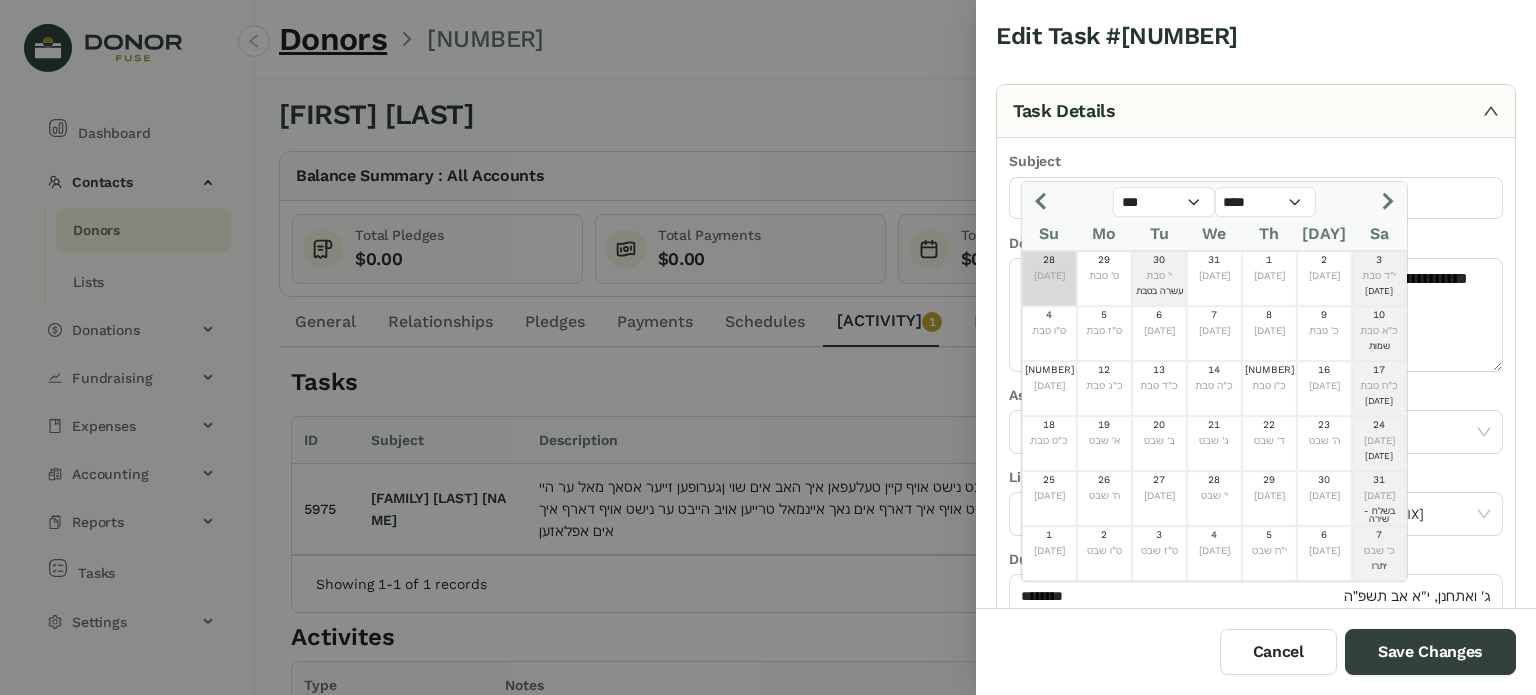 click on "[DD] [HEBREW_DATE]" at bounding box center (1049, 278) 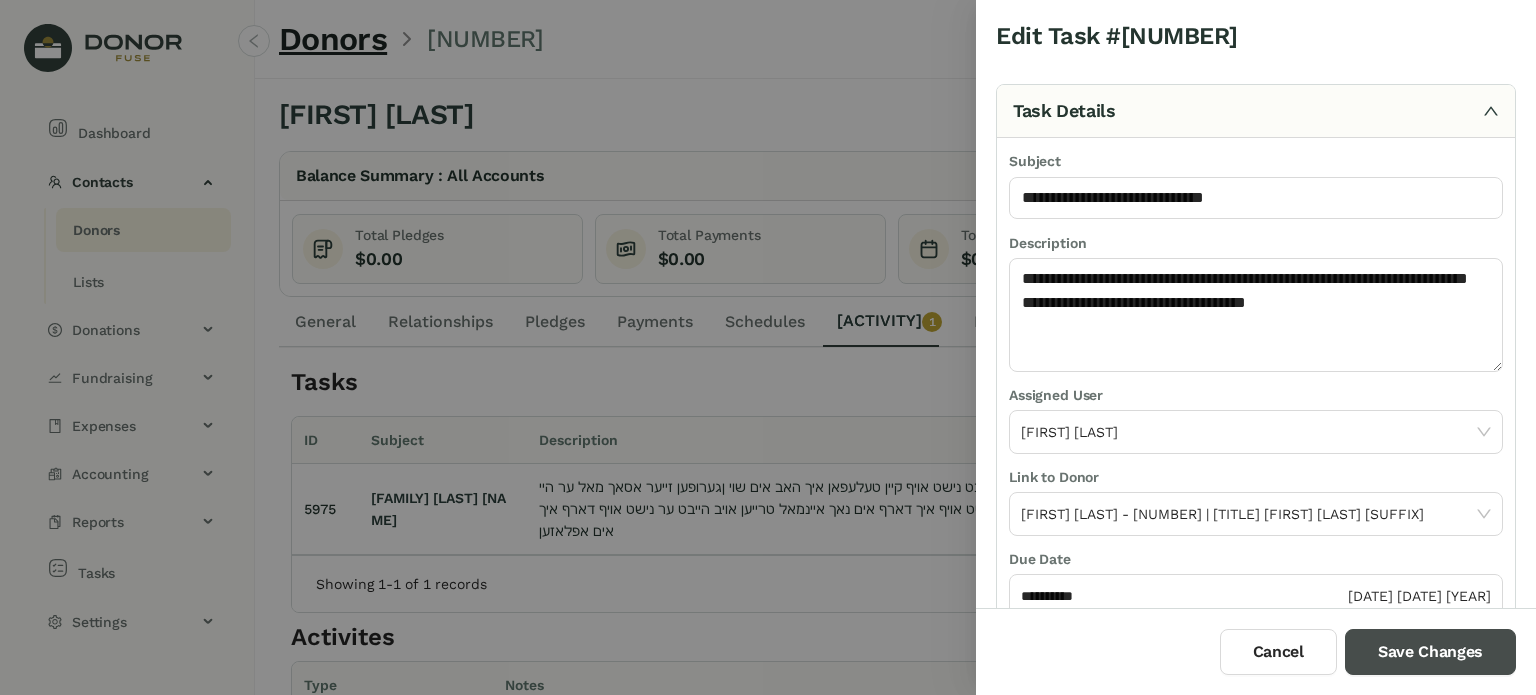drag, startPoint x: 1414, startPoint y: 656, endPoint x: 1387, endPoint y: 635, distance: 34.20526 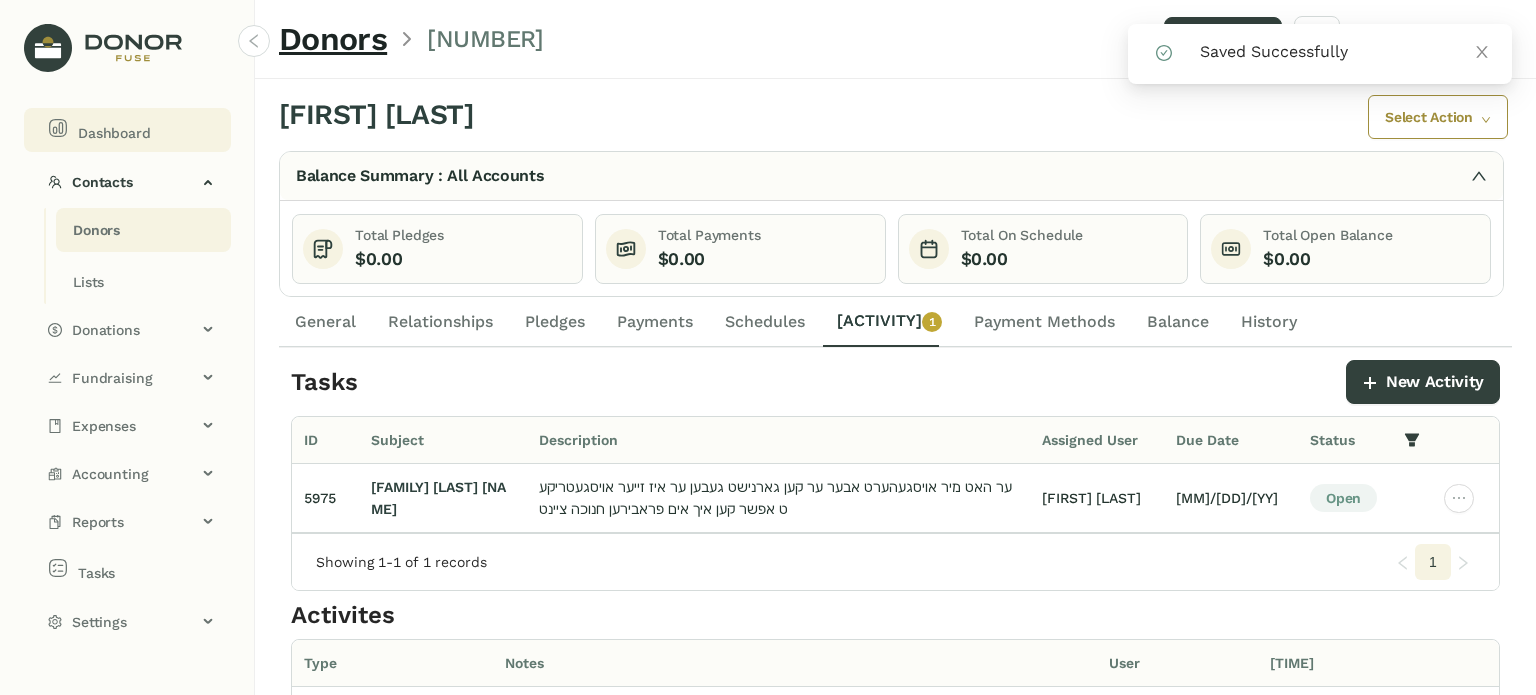 click on "Dashboard" at bounding box center [114, 133] 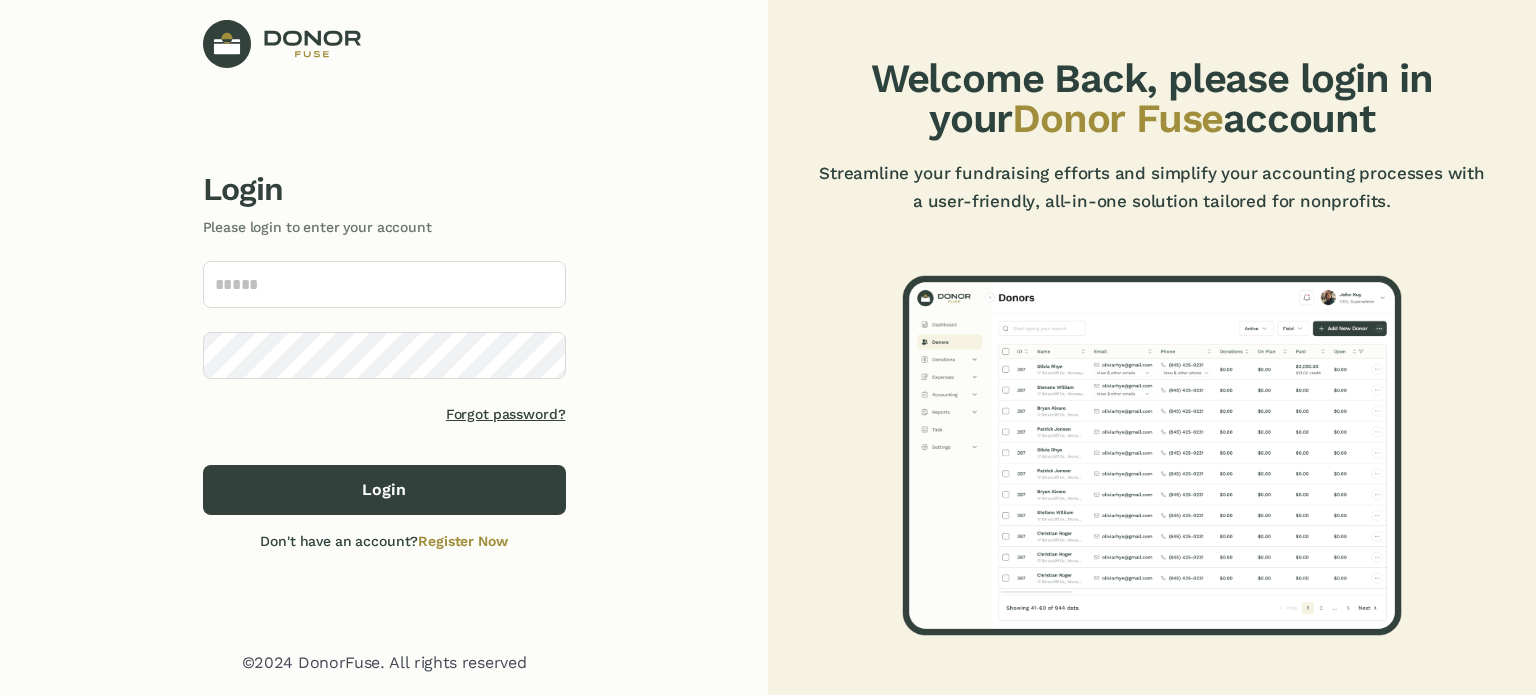 scroll, scrollTop: 0, scrollLeft: 0, axis: both 